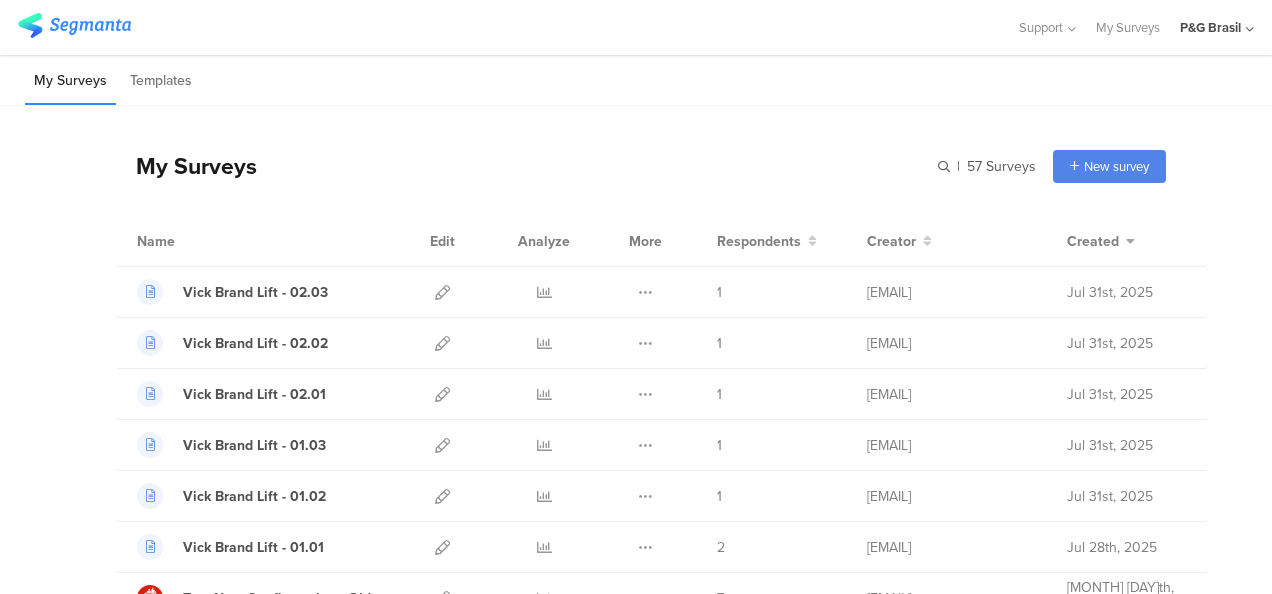 scroll, scrollTop: 0, scrollLeft: 0, axis: both 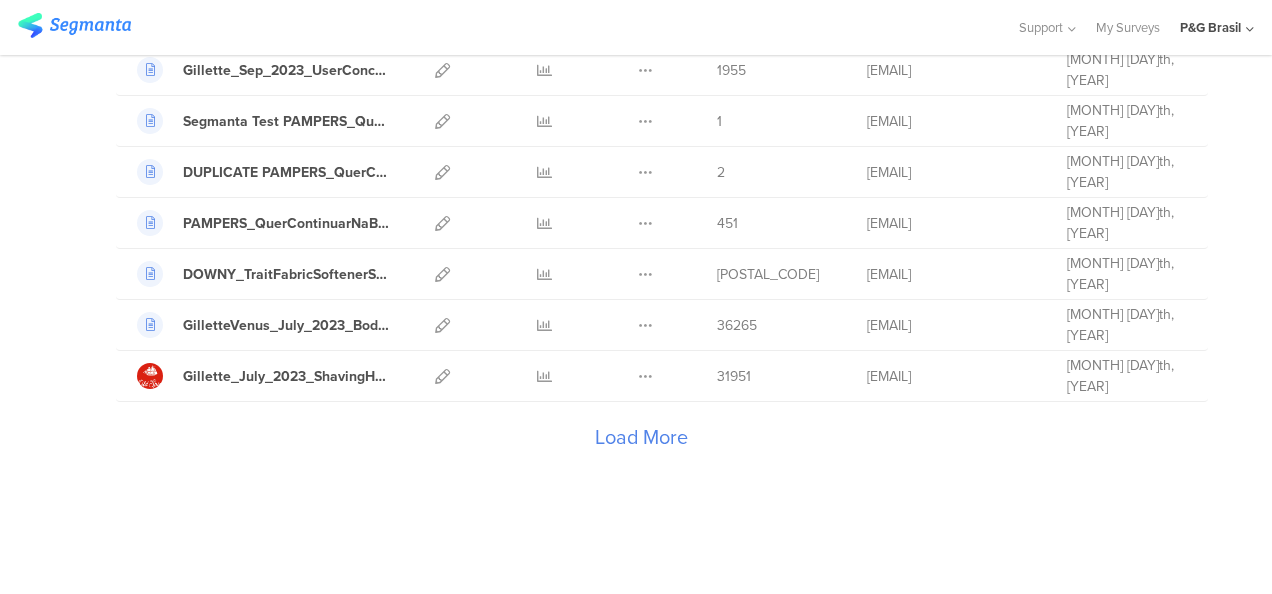 click on "Load More" at bounding box center [641, 442] 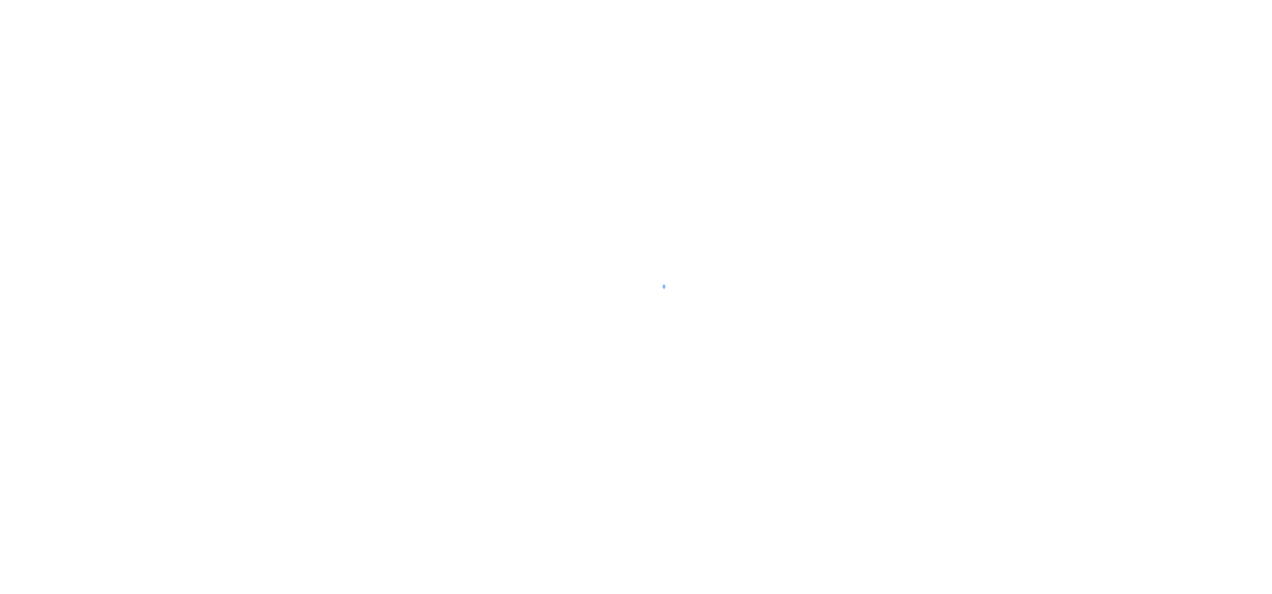 scroll, scrollTop: 0, scrollLeft: 0, axis: both 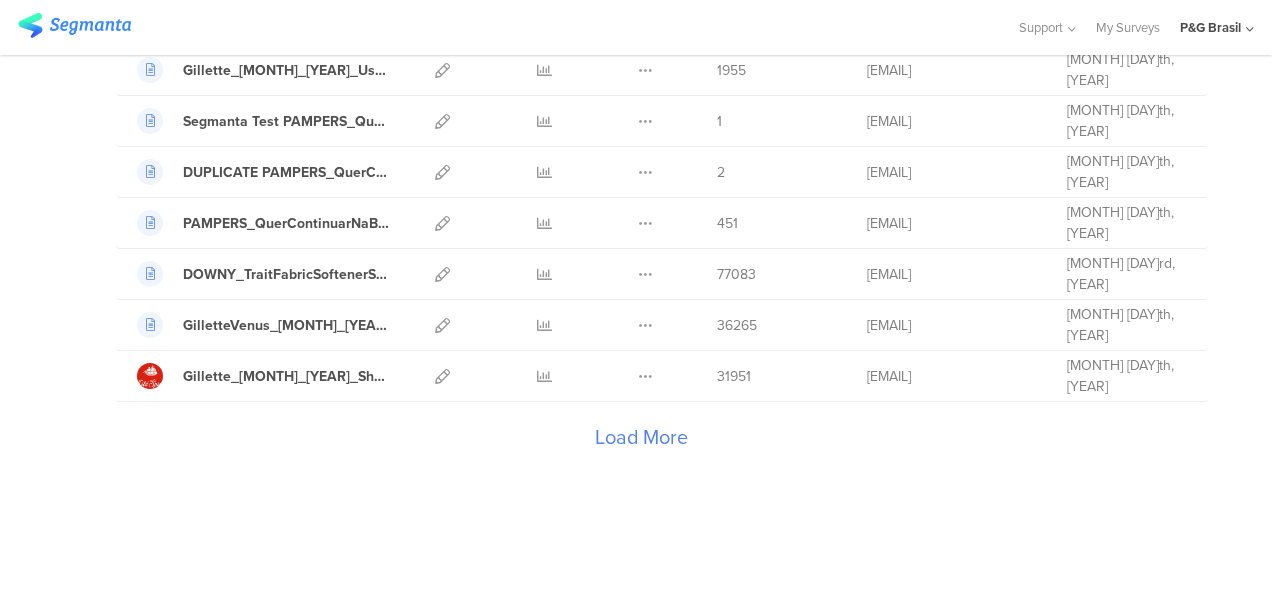 click on "Load More" at bounding box center [641, 442] 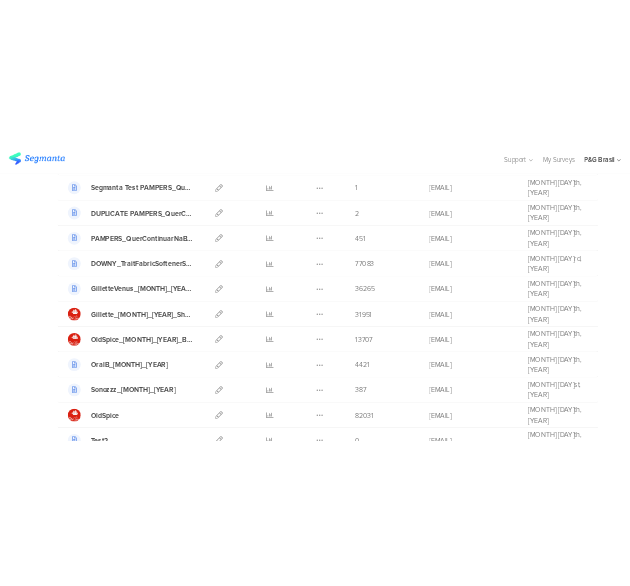 scroll, scrollTop: 2453, scrollLeft: 0, axis: vertical 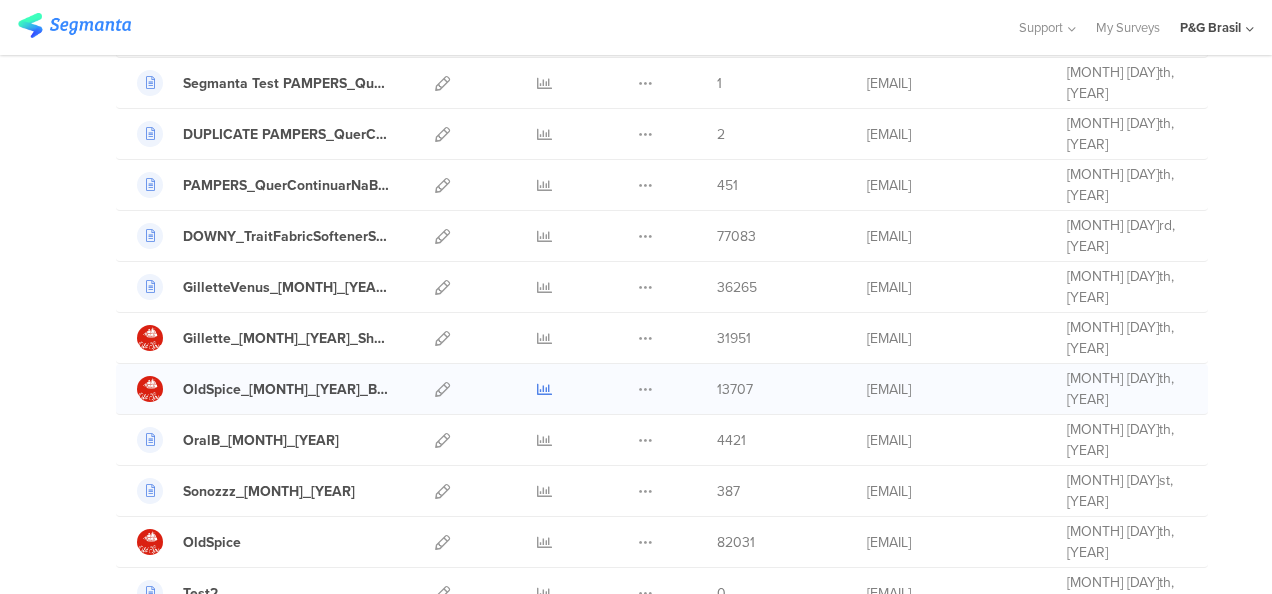 click at bounding box center (544, 389) 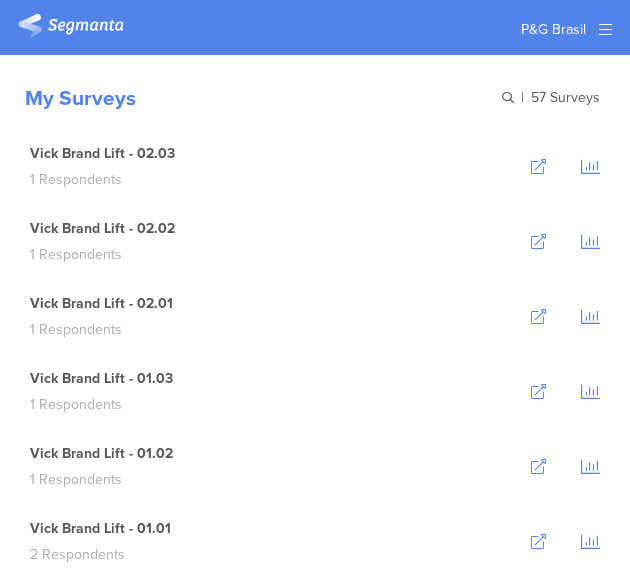 scroll, scrollTop: 0, scrollLeft: 0, axis: both 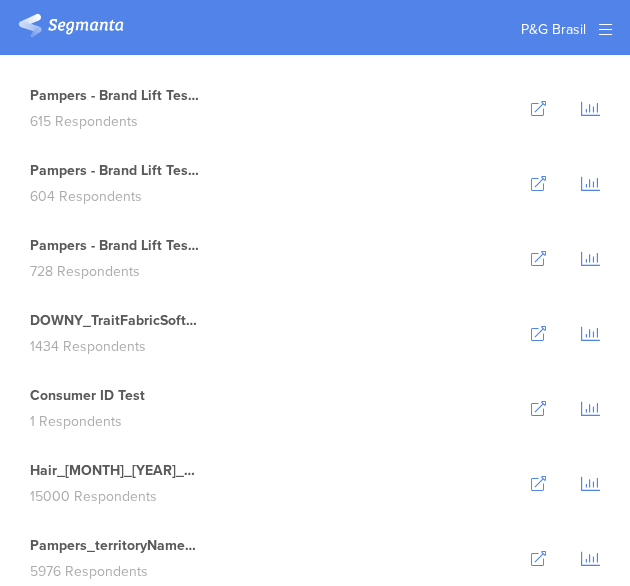 click at bounding box center (590, 333) 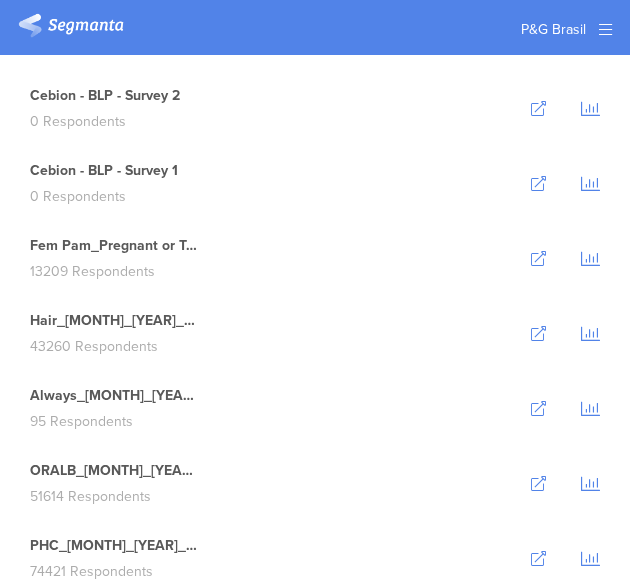 scroll, scrollTop: 3733, scrollLeft: 0, axis: vertical 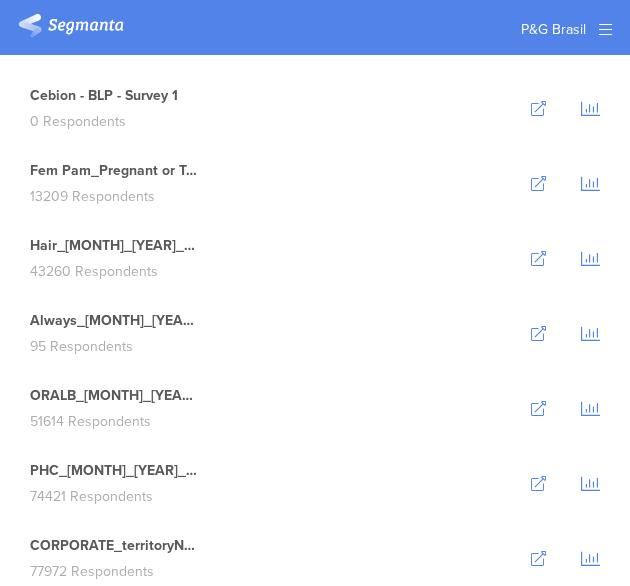 click at bounding box center (590, 558) 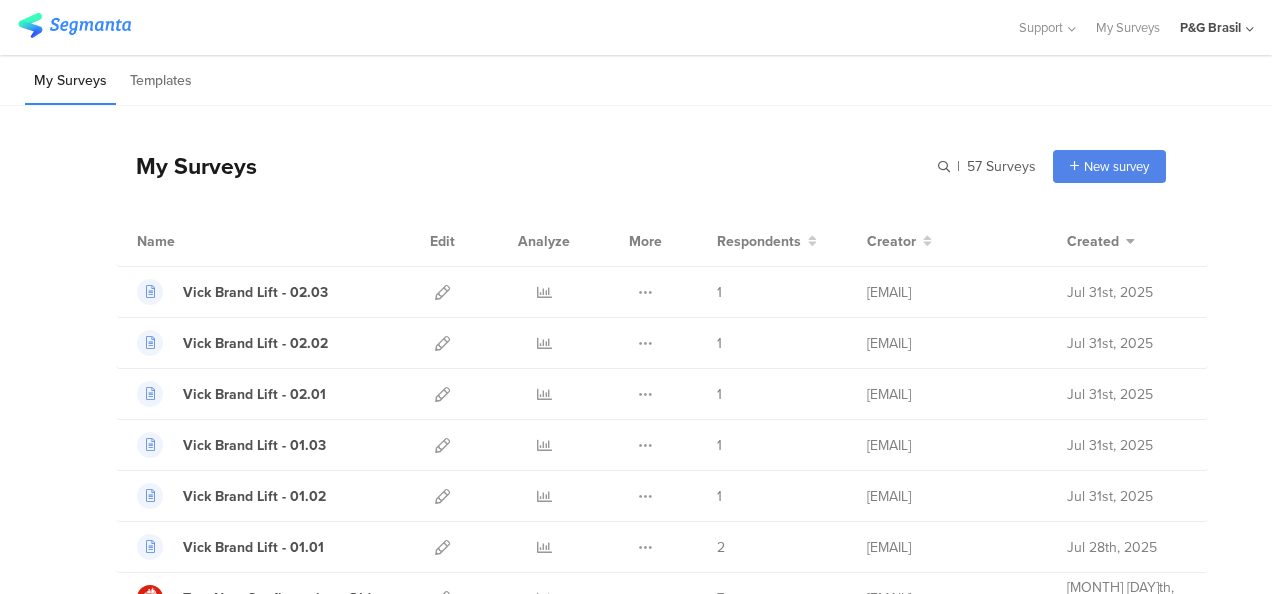 click on "Name
Edit
Analyze
More
Respondents
Creator
Created" at bounding box center (662, 241) 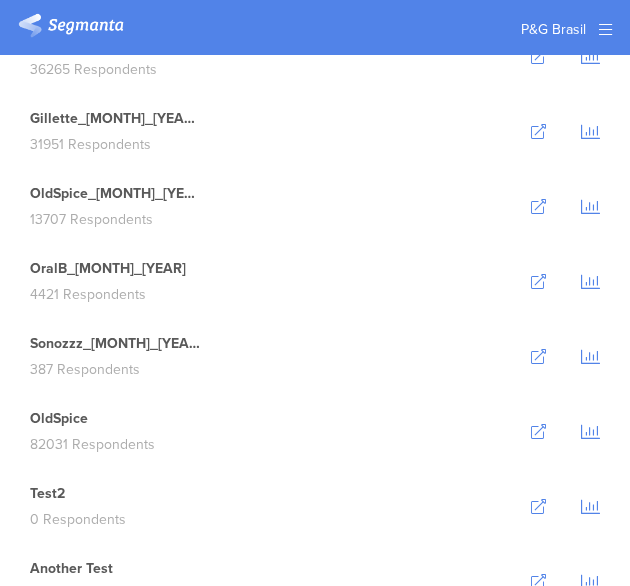 scroll, scrollTop: 3712, scrollLeft: 0, axis: vertical 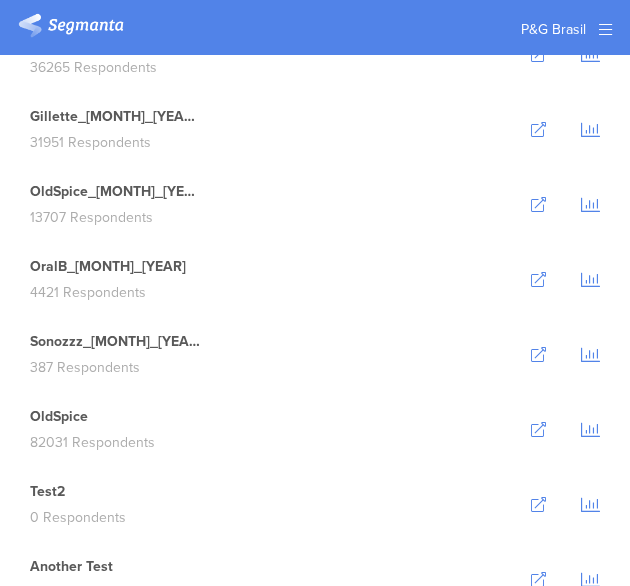 click on "Gillette_July_2023_ShavingHabit
31951 Respondents" at bounding box center [315, 129] 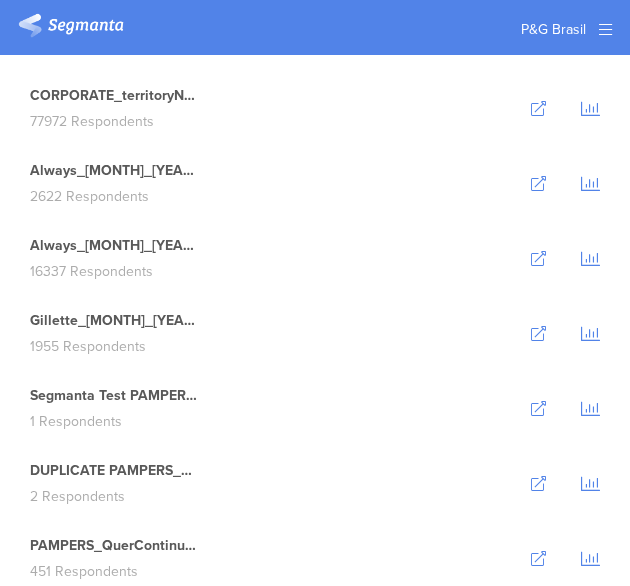scroll, scrollTop: 2683, scrollLeft: 0, axis: vertical 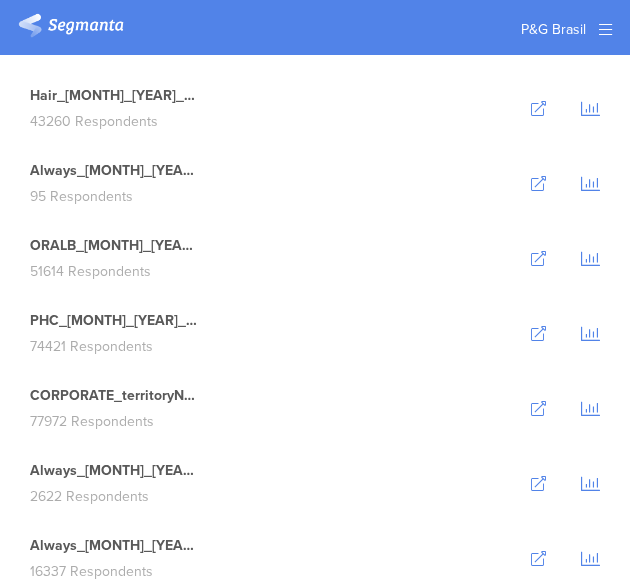 click on "Always_Dec_2023_Conteudo
95 Respondents" at bounding box center (315, 183) 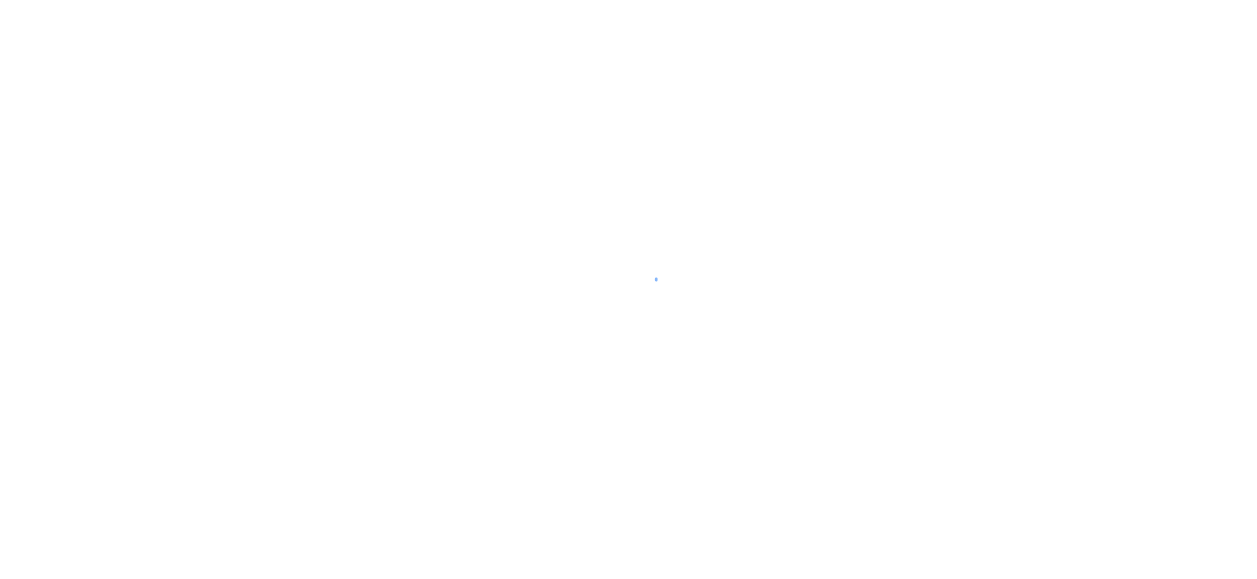 scroll, scrollTop: 0, scrollLeft: 0, axis: both 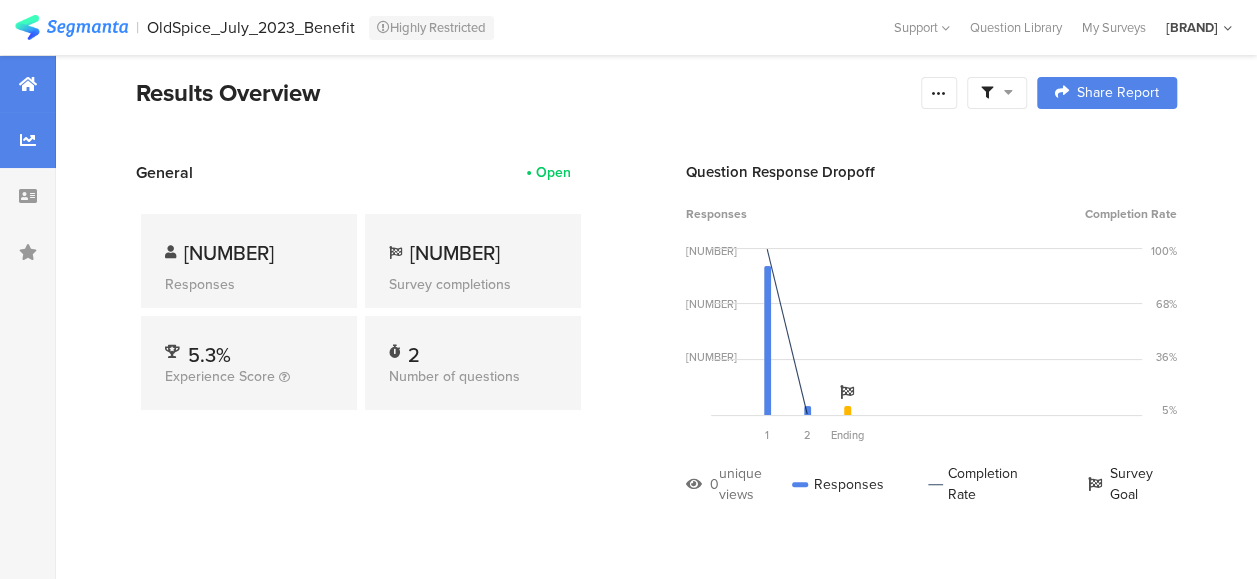 click at bounding box center (28, 140) 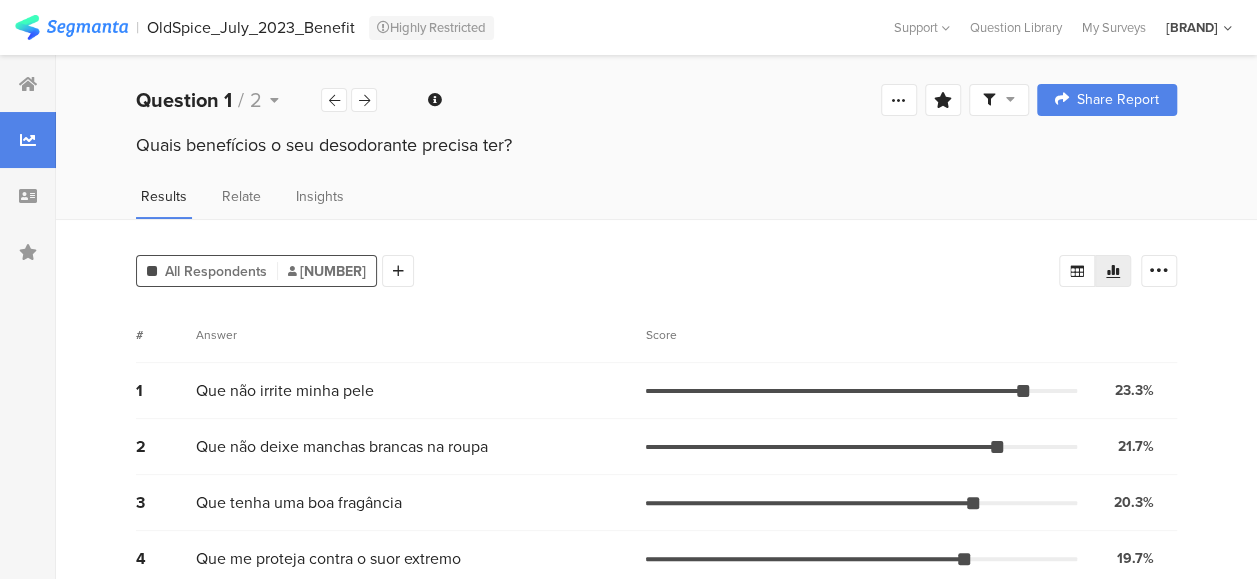 scroll, scrollTop: 79, scrollLeft: 0, axis: vertical 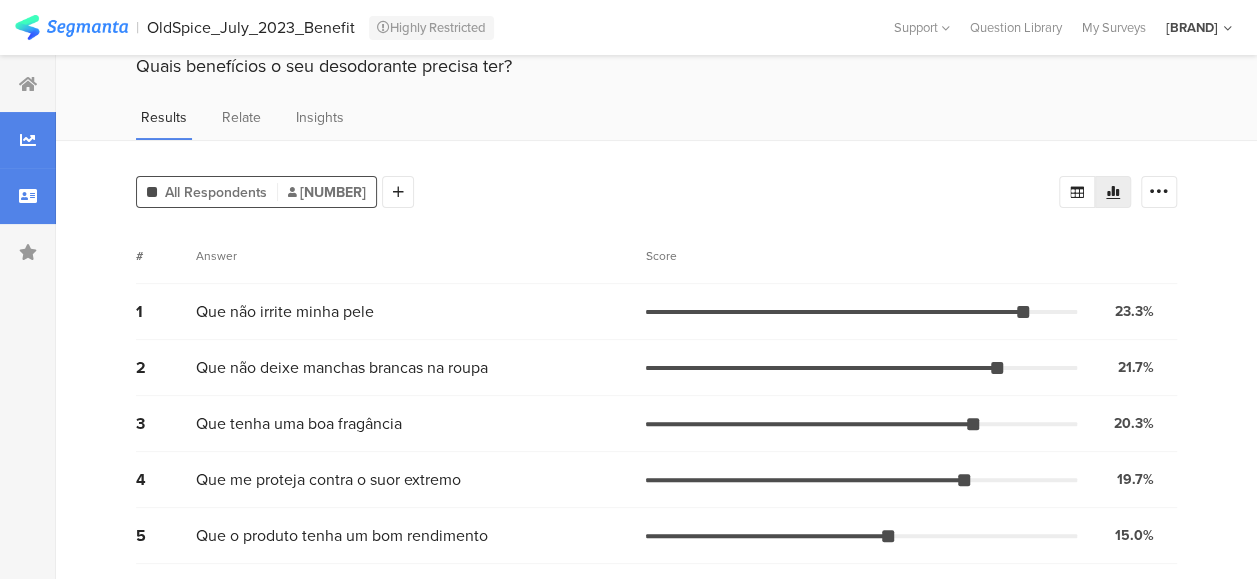 click at bounding box center [28, 196] 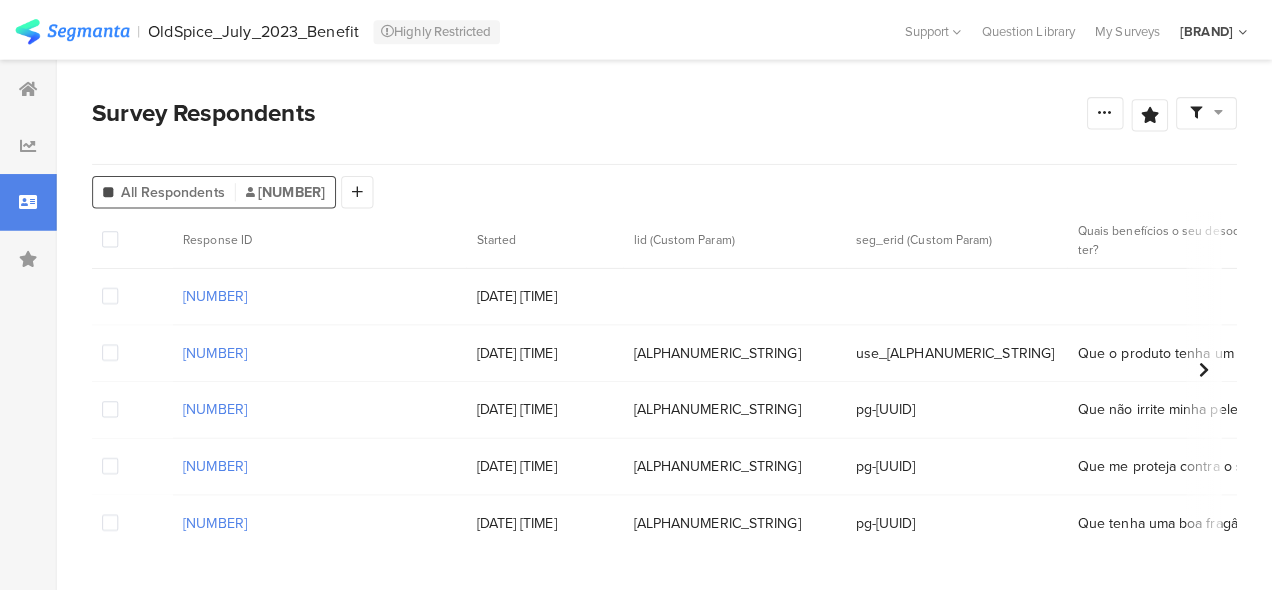 scroll, scrollTop: 0, scrollLeft: 0, axis: both 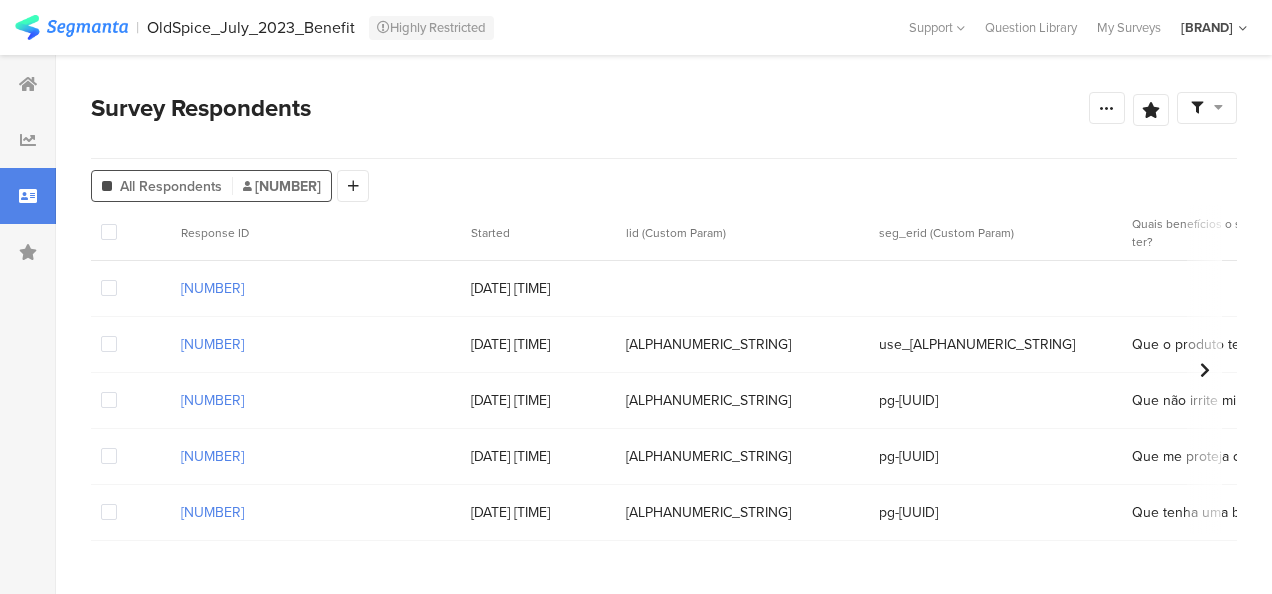 click on "20/05/2025 15:50:32" at bounding box center [538, 344] 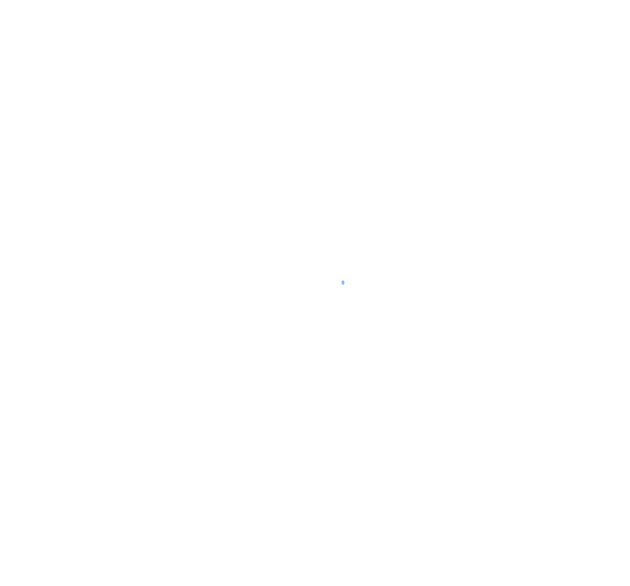 scroll, scrollTop: 0, scrollLeft: 0, axis: both 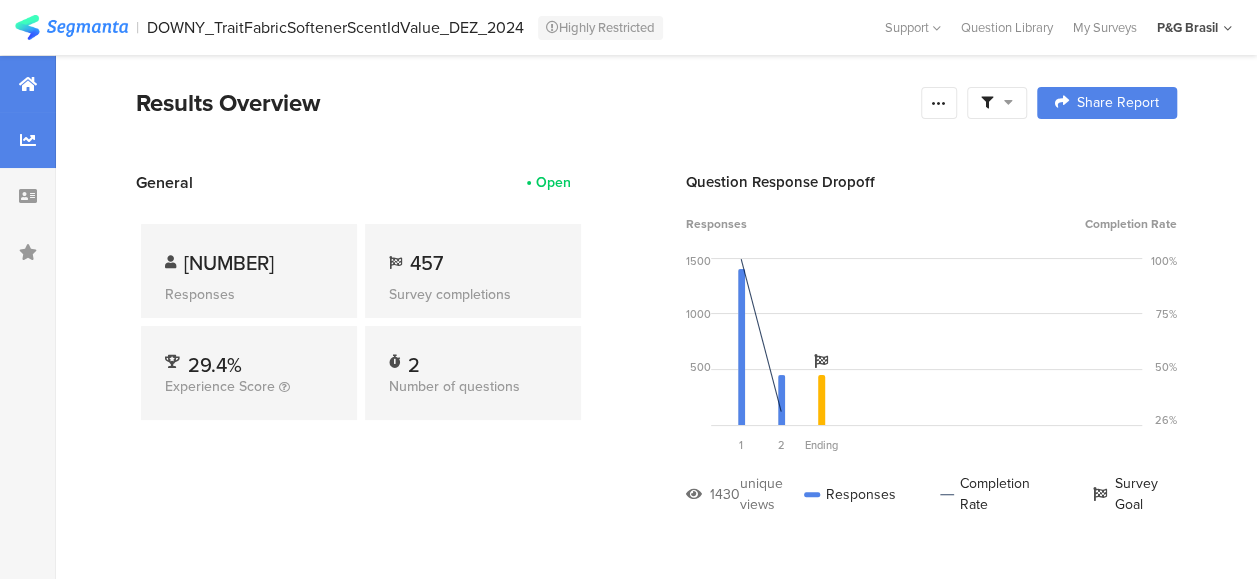click at bounding box center [28, 140] 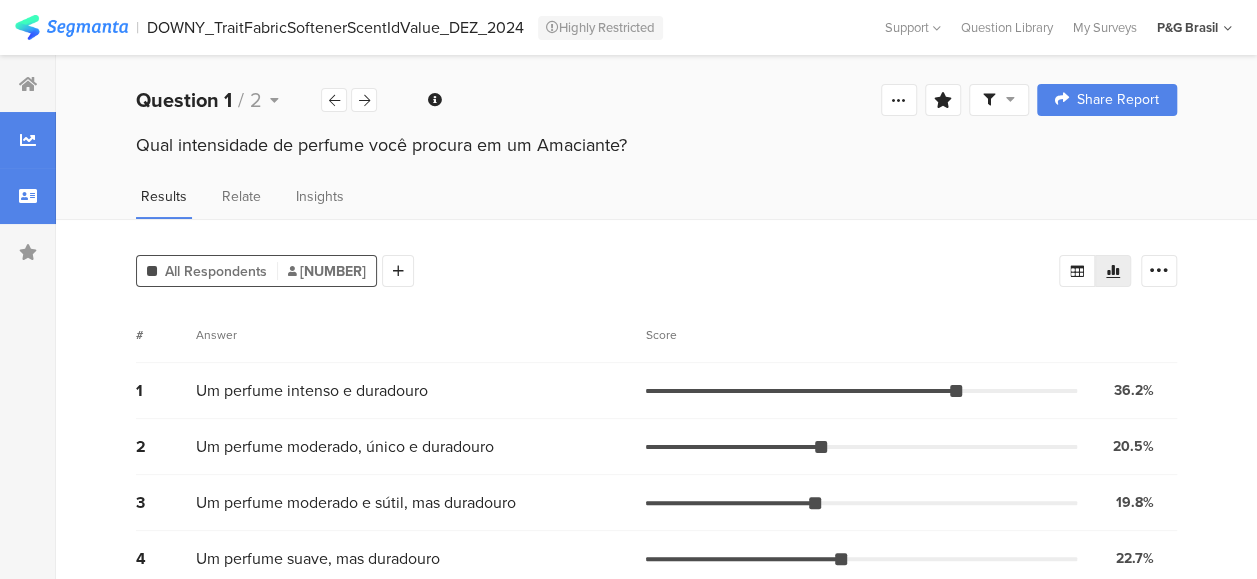 click at bounding box center [28, 196] 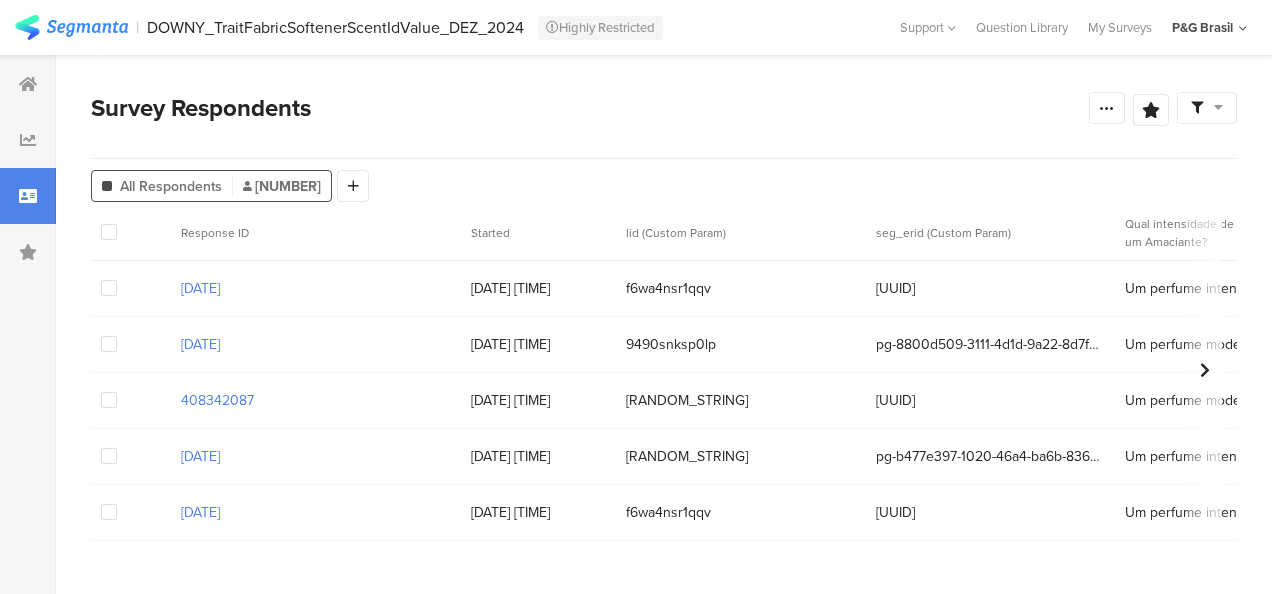 click on "AllRespondents       [NUMBER]
Add Segment" at bounding box center [664, 182] 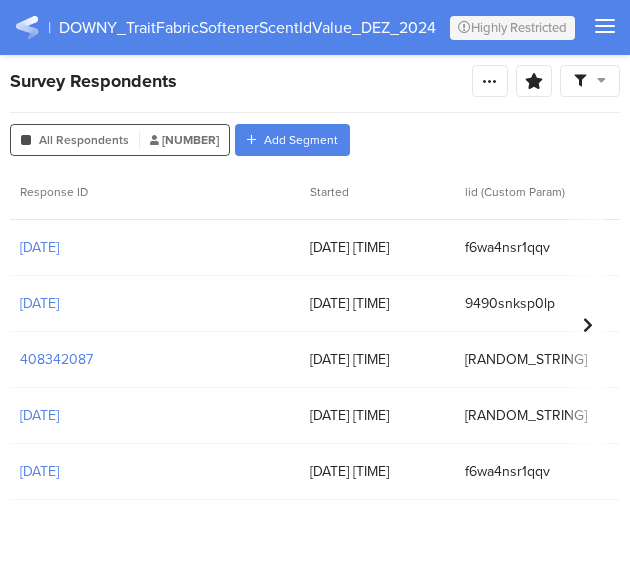 click on "[DATE] [TIME]" at bounding box center (377, 247) 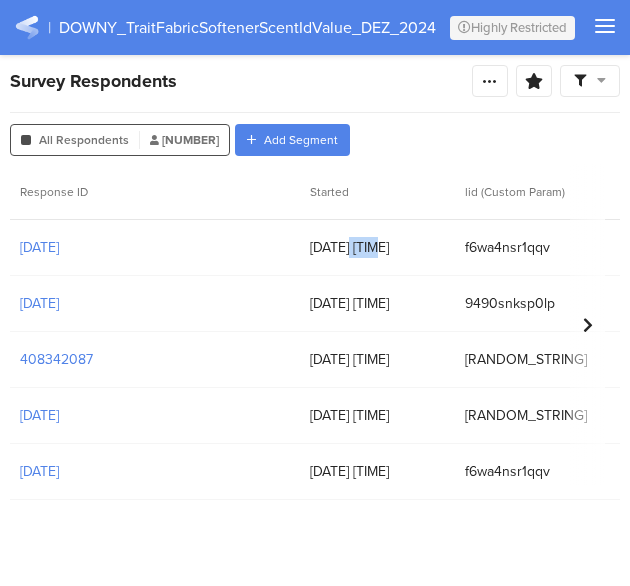 click on "[DATE] [TIME]" at bounding box center [377, 247] 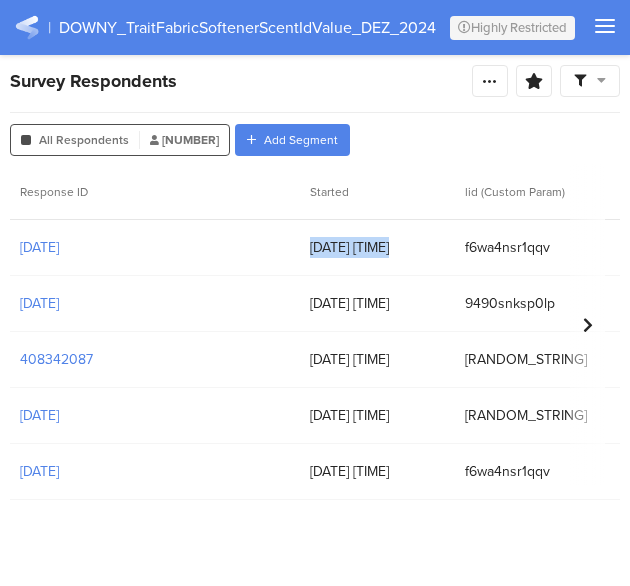 click on "[DATE] [TIME]" at bounding box center [377, 247] 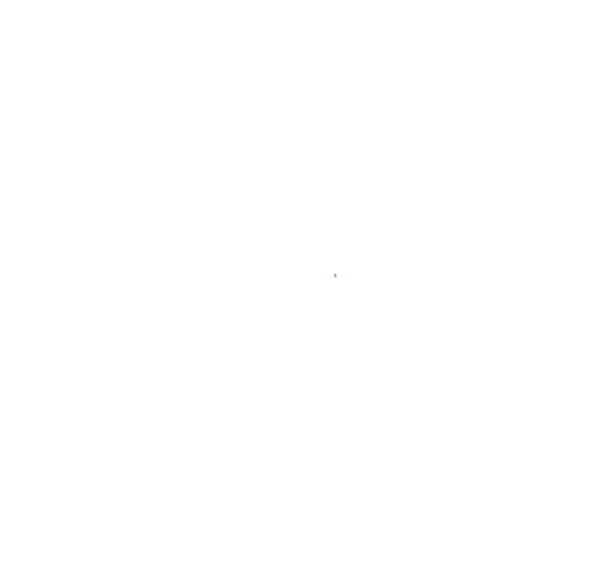 scroll, scrollTop: 0, scrollLeft: 0, axis: both 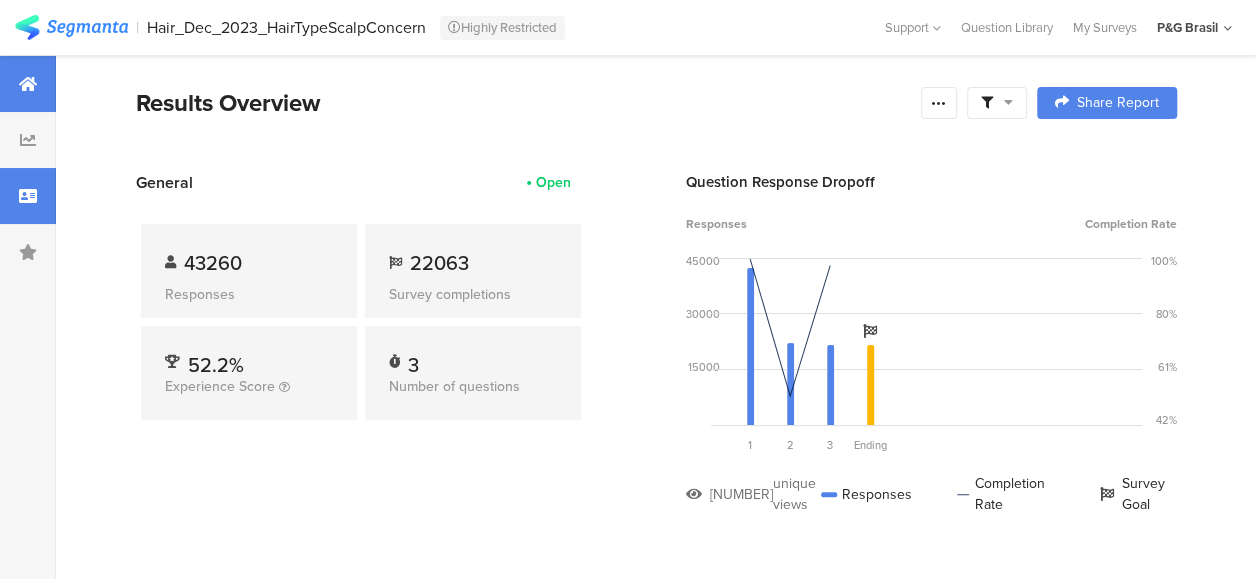 click at bounding box center [28, 196] 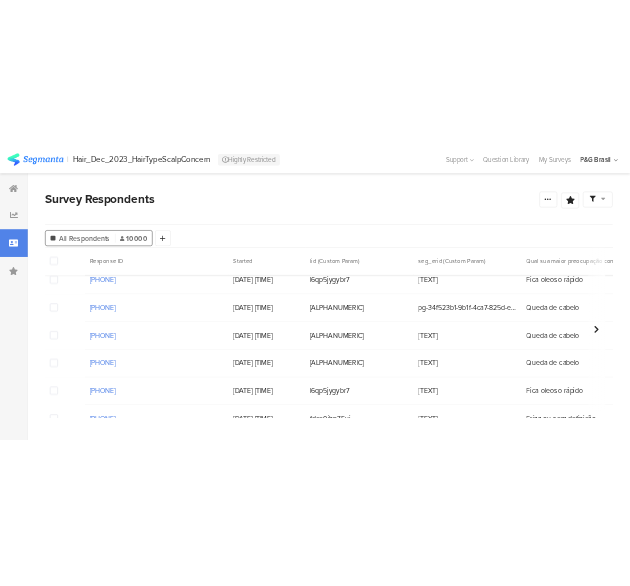 scroll, scrollTop: 0, scrollLeft: 0, axis: both 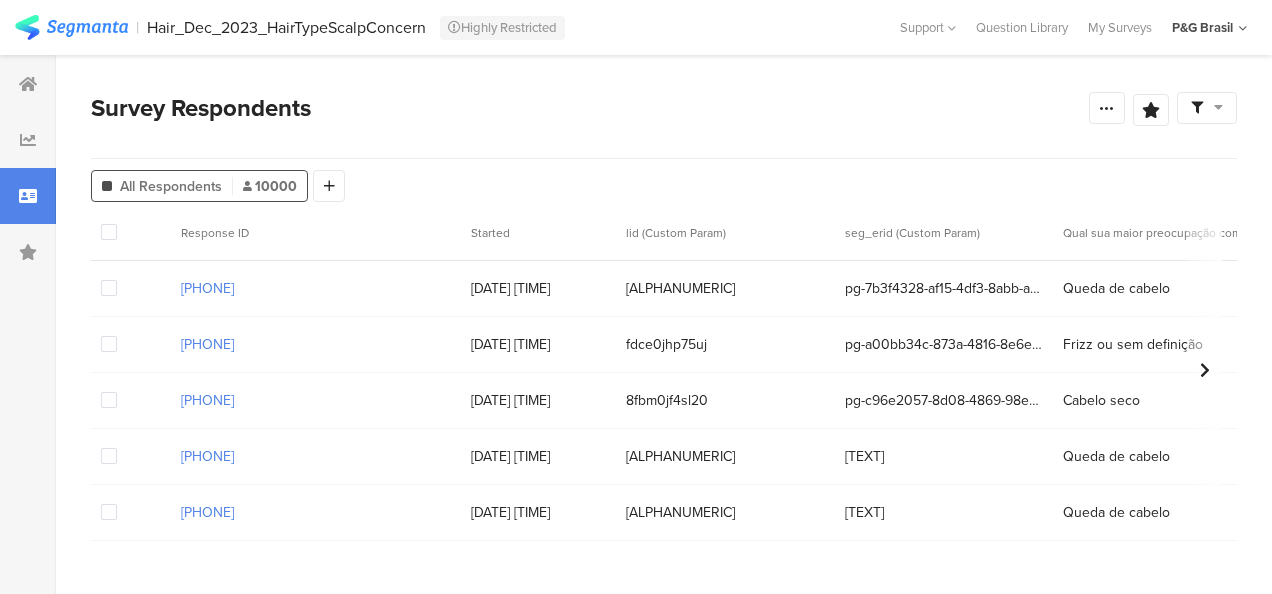 click on "06/08/2025 10:08:11" at bounding box center [538, 288] 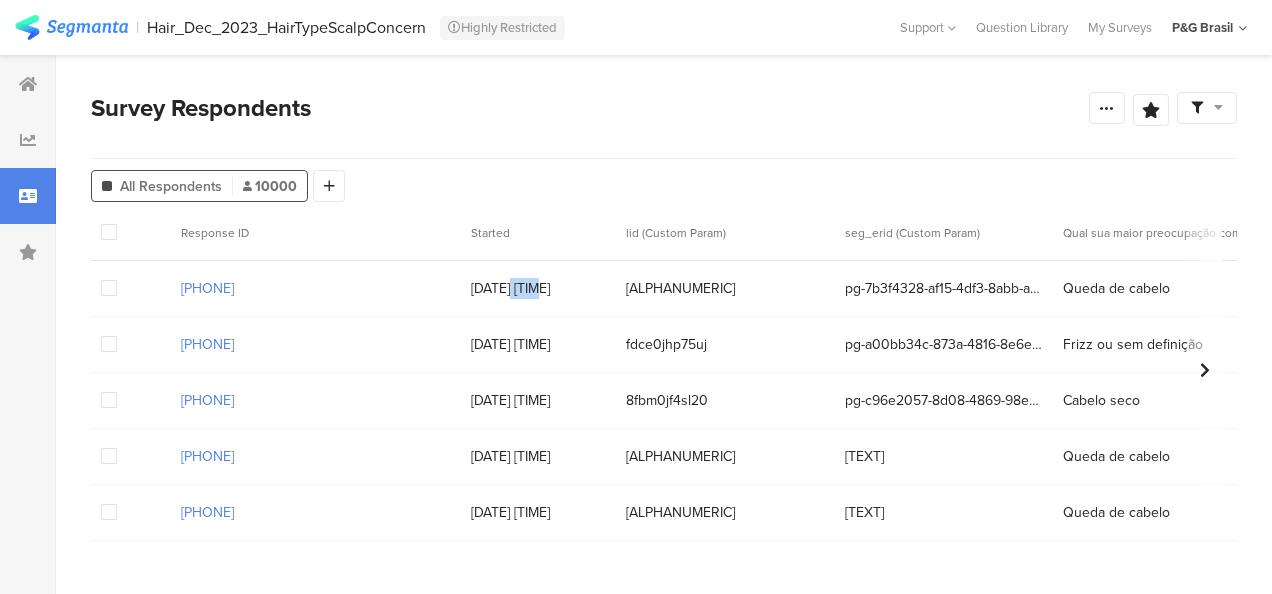 click on "06/08/2025 10:08:11" at bounding box center [538, 288] 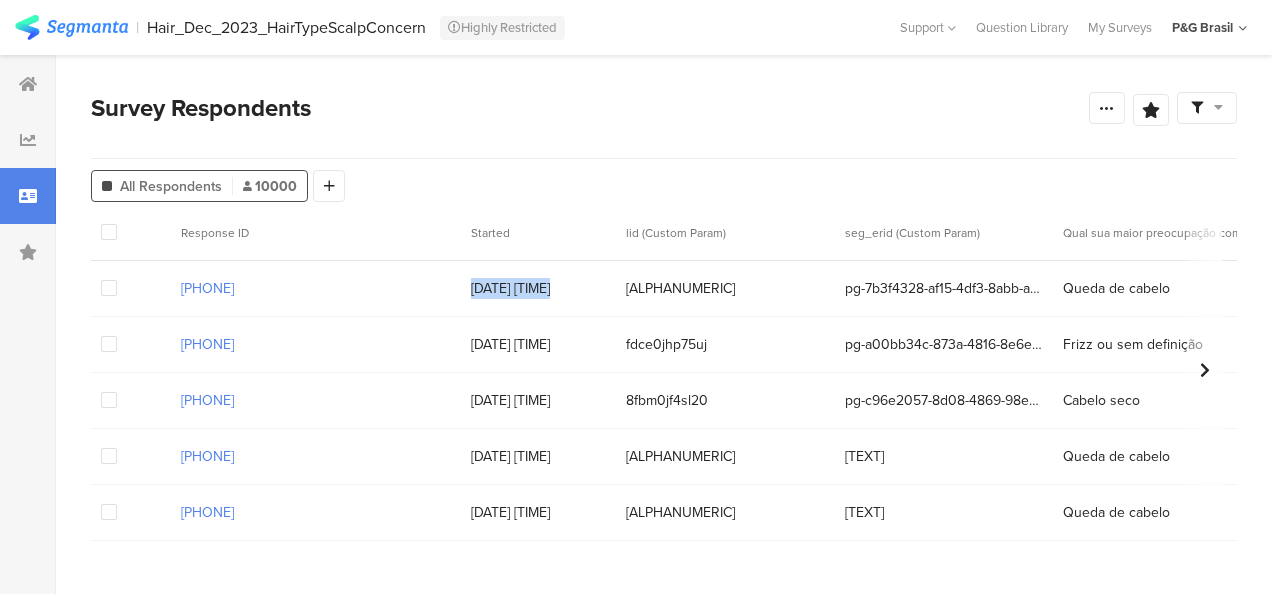 click on "06/08/2025 10:08:11" at bounding box center (538, 288) 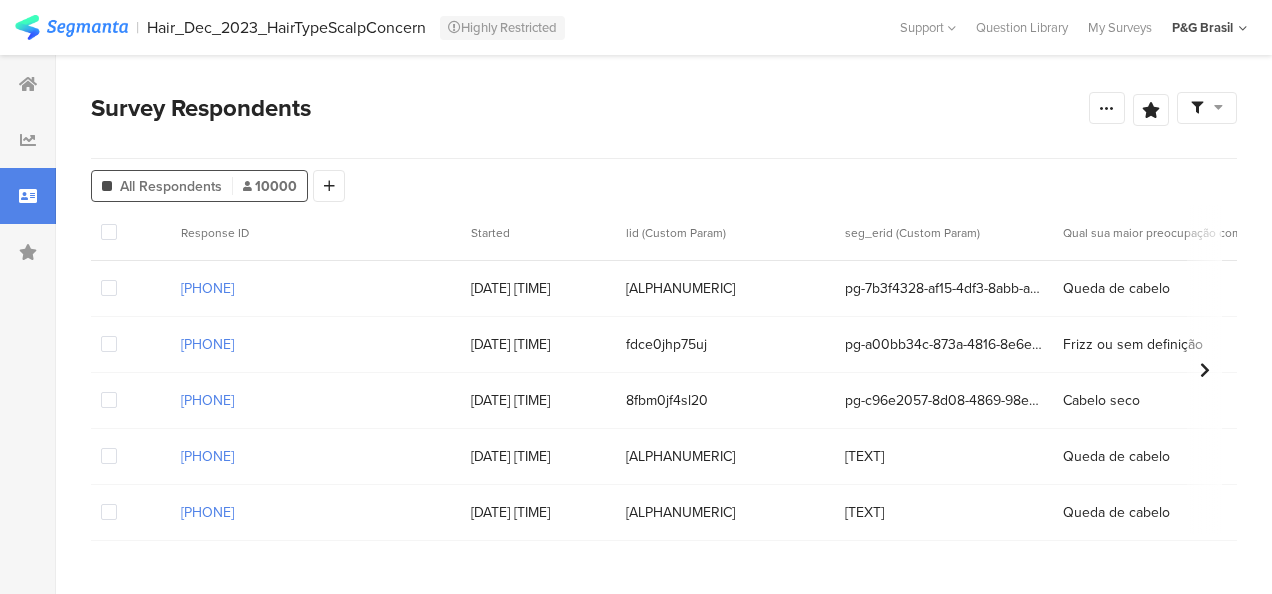 click on "416532164" at bounding box center [316, 344] 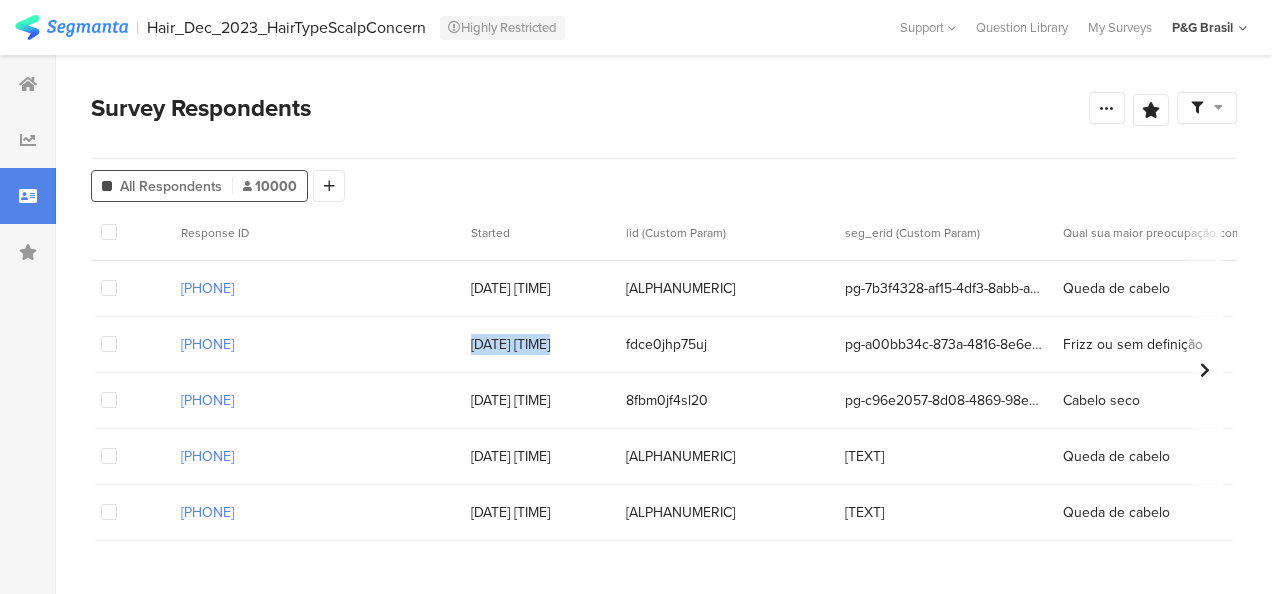 click on "06/08/2025 09:46:53" at bounding box center [538, 344] 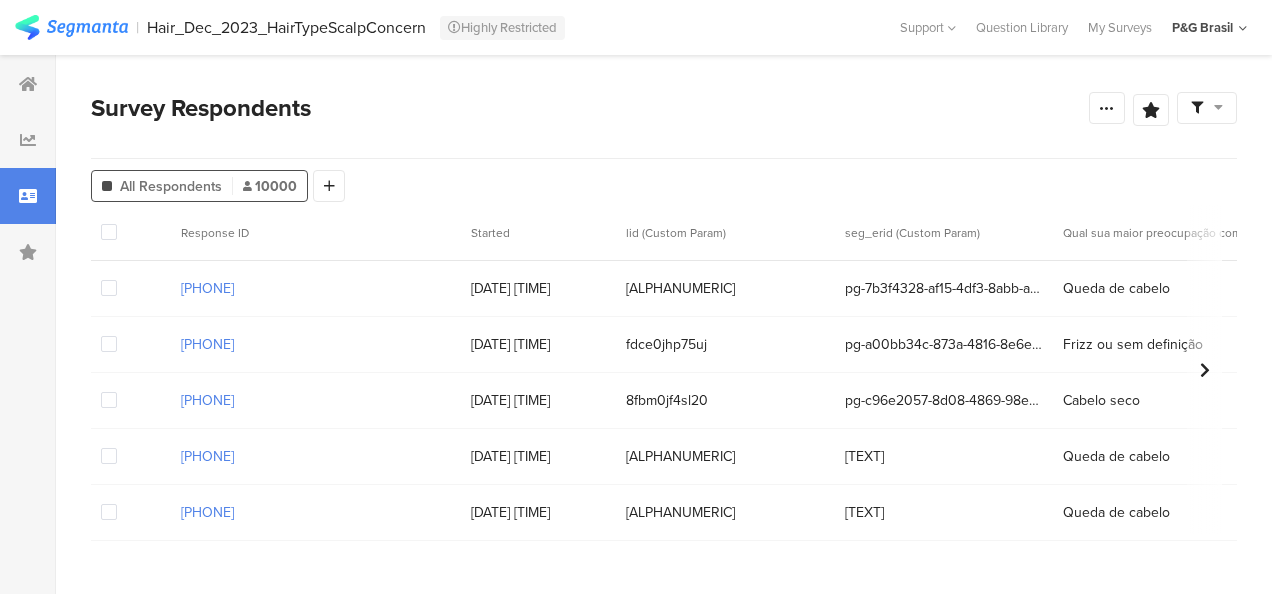drag, startPoint x: 572, startPoint y: 348, endPoint x: 522, endPoint y: 290, distance: 76.57676 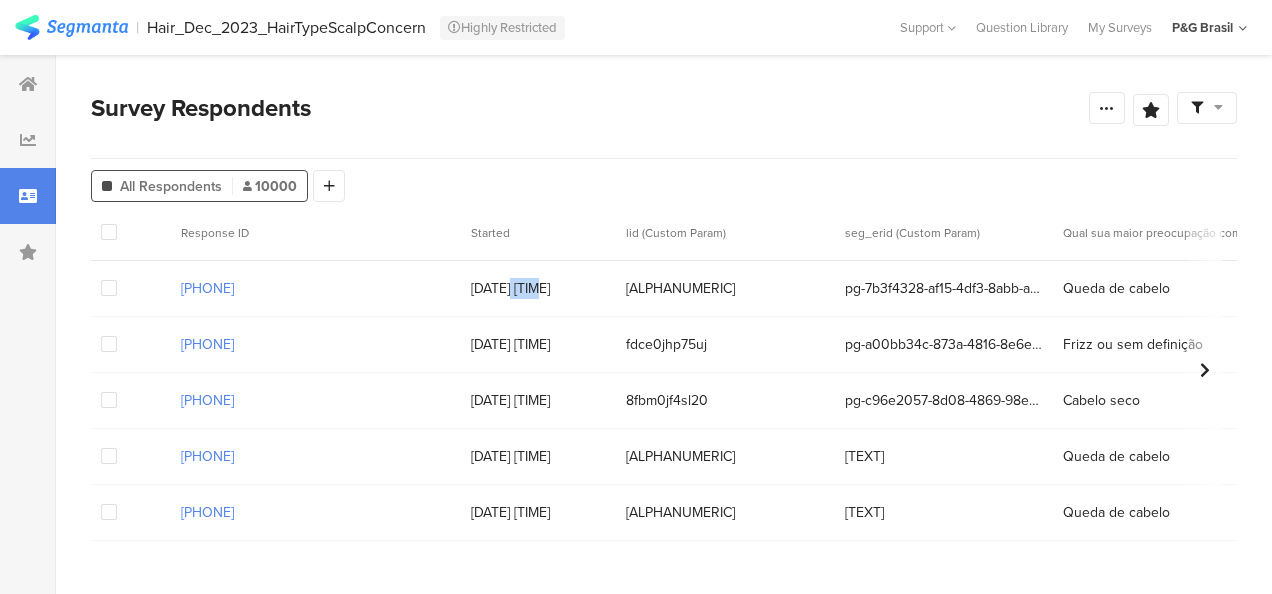 click on "06/08/2025 10:08:11" at bounding box center [538, 288] 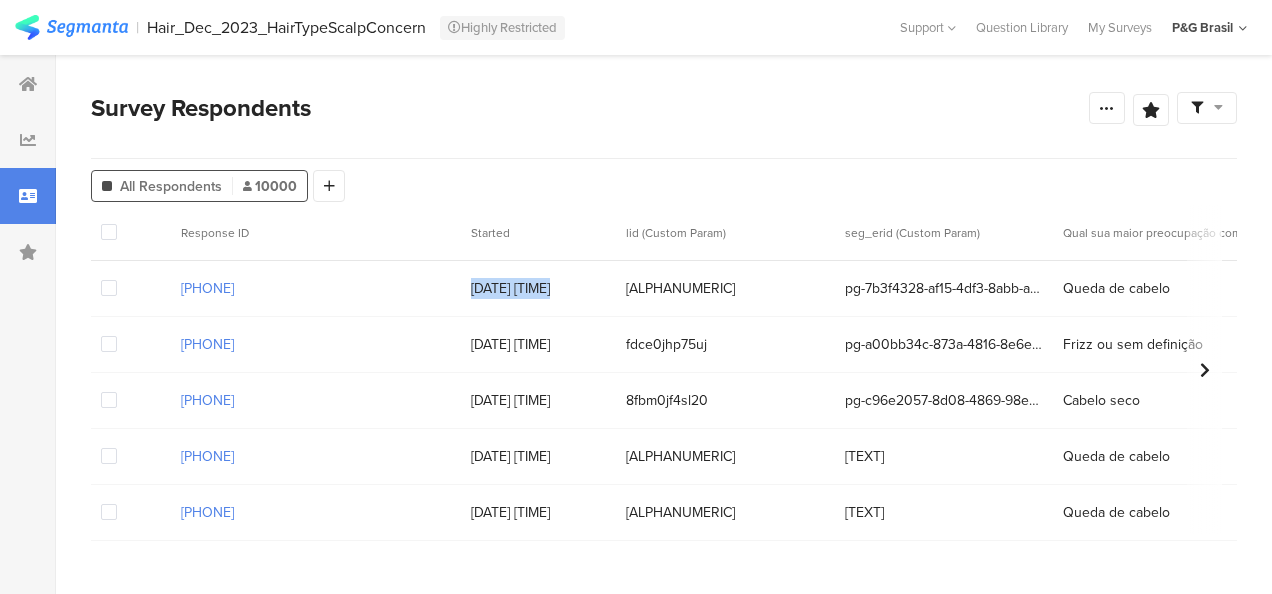 click on "06/08/2025 10:08:11" at bounding box center (538, 288) 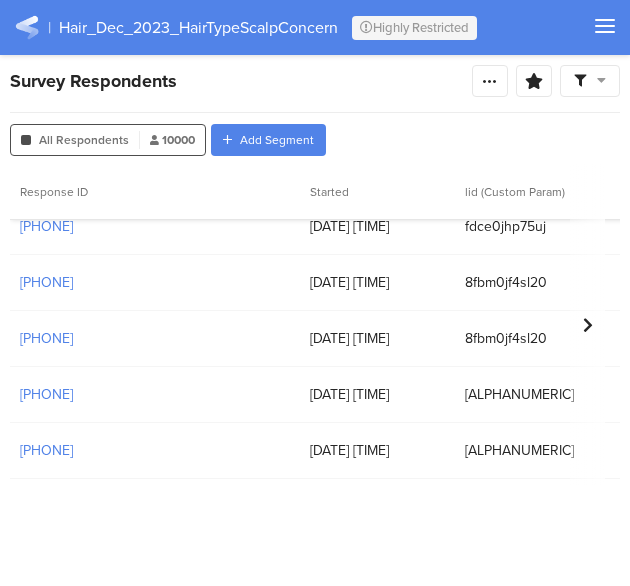 scroll, scrollTop: 0, scrollLeft: 0, axis: both 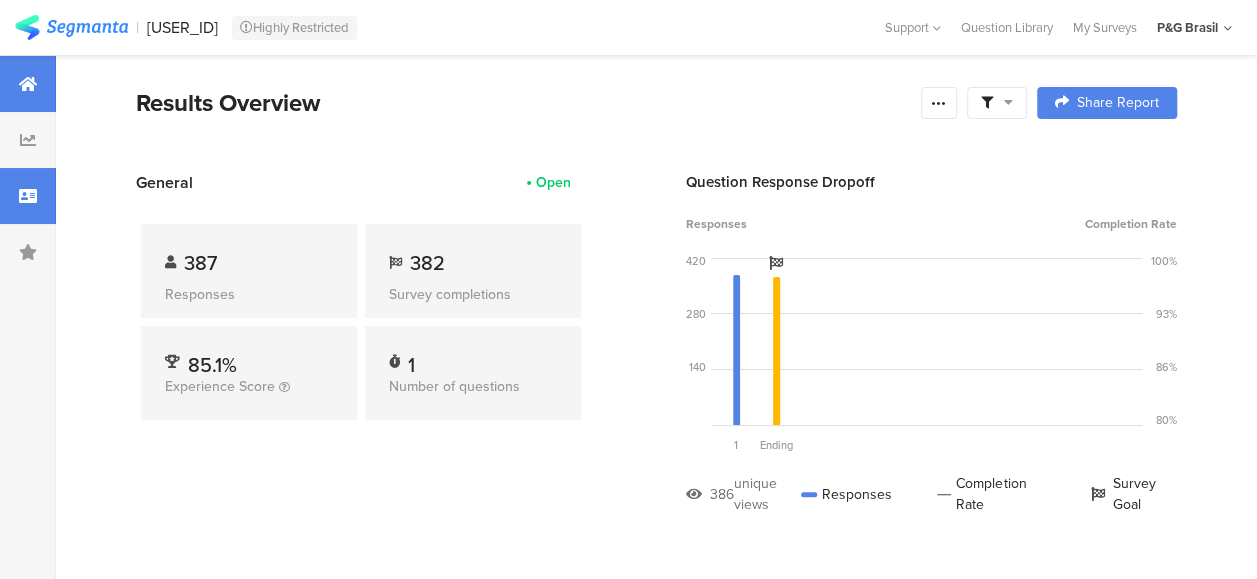 click at bounding box center [28, 196] 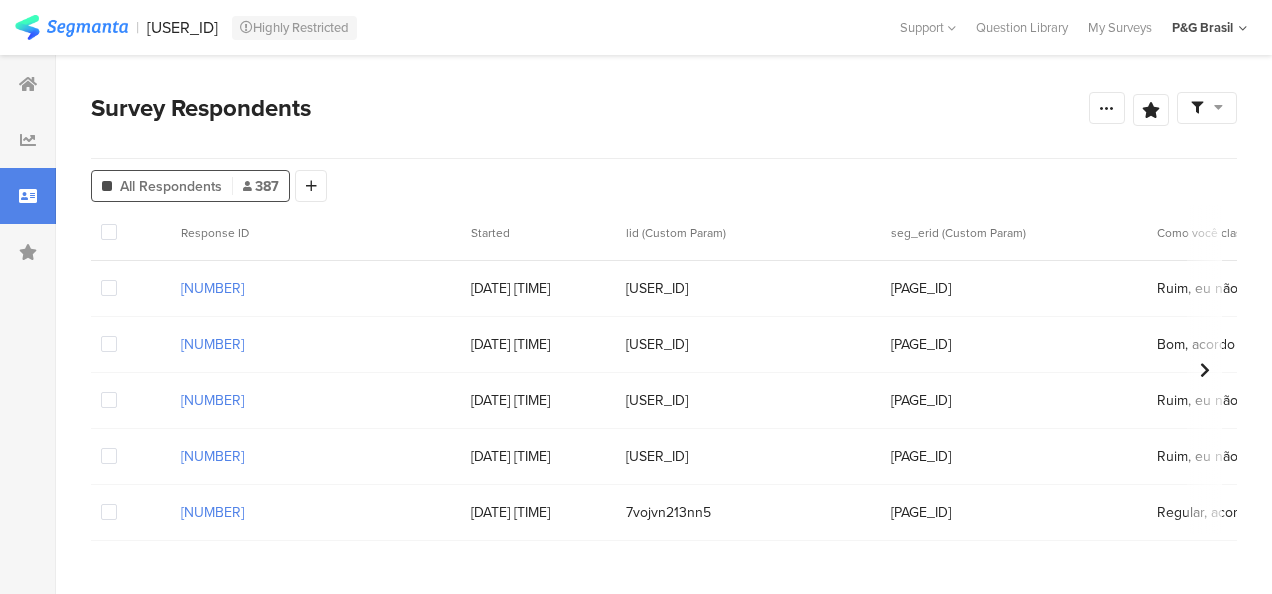 click on "[DATE] [TIME]" at bounding box center (538, 288) 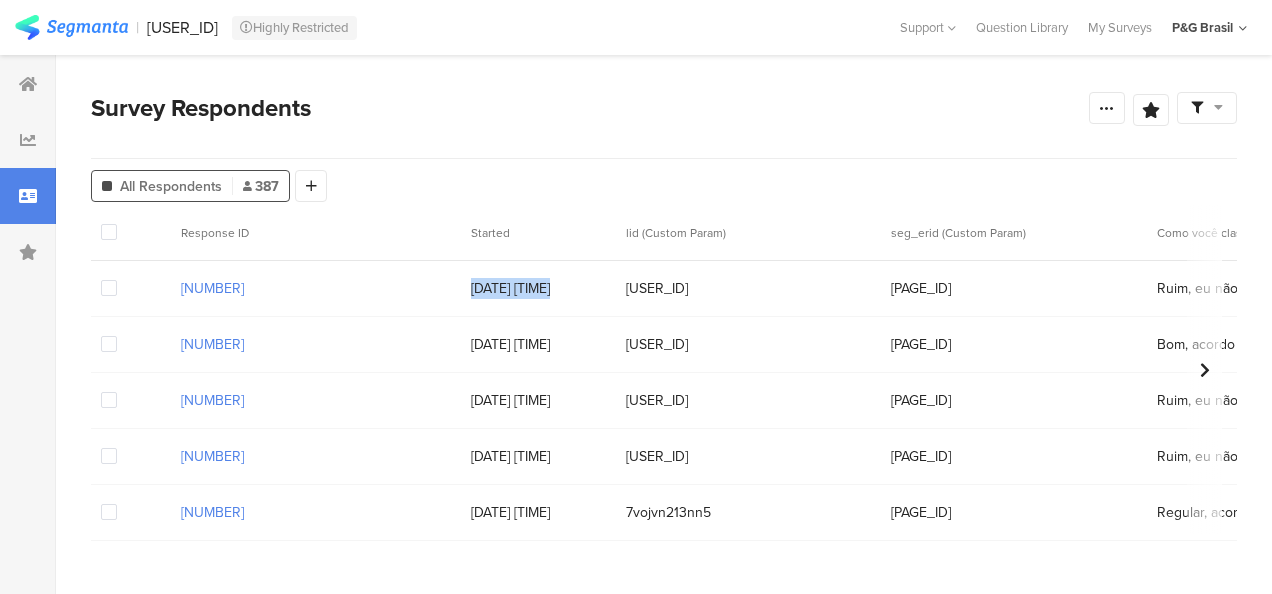 click on "[DATE] [TIME]" at bounding box center [538, 288] 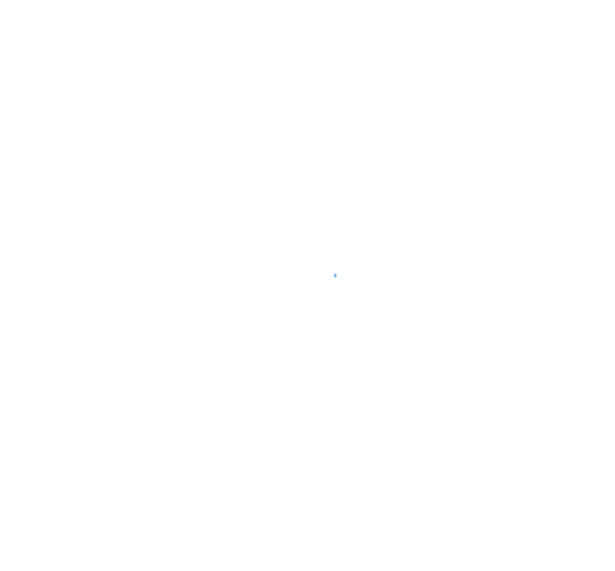 scroll, scrollTop: 0, scrollLeft: 0, axis: both 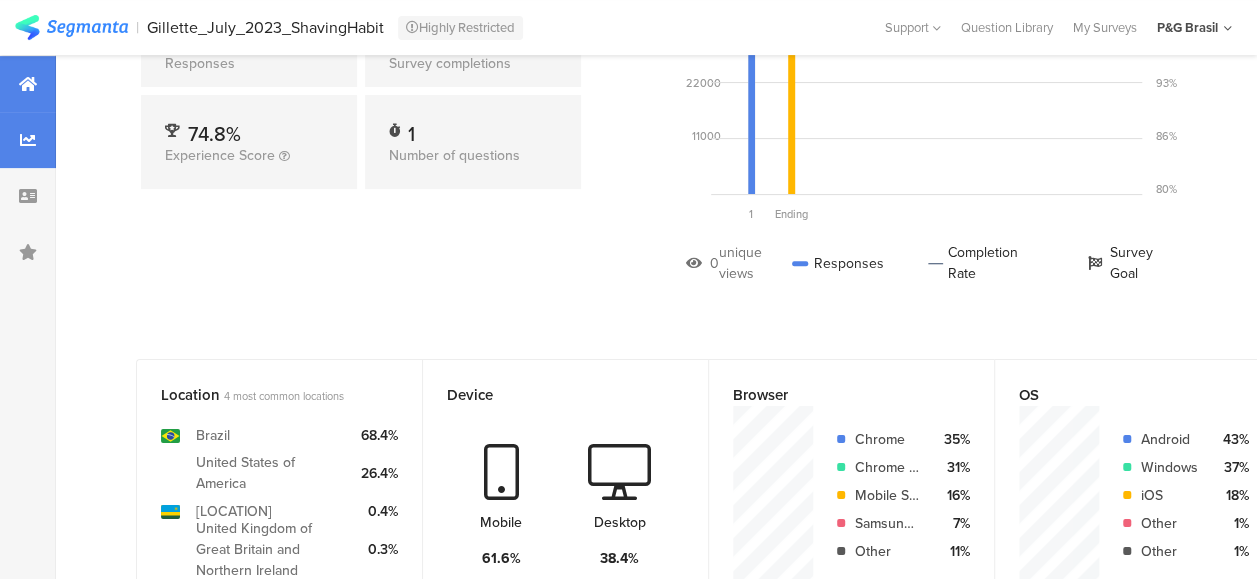 click at bounding box center (28, 140) 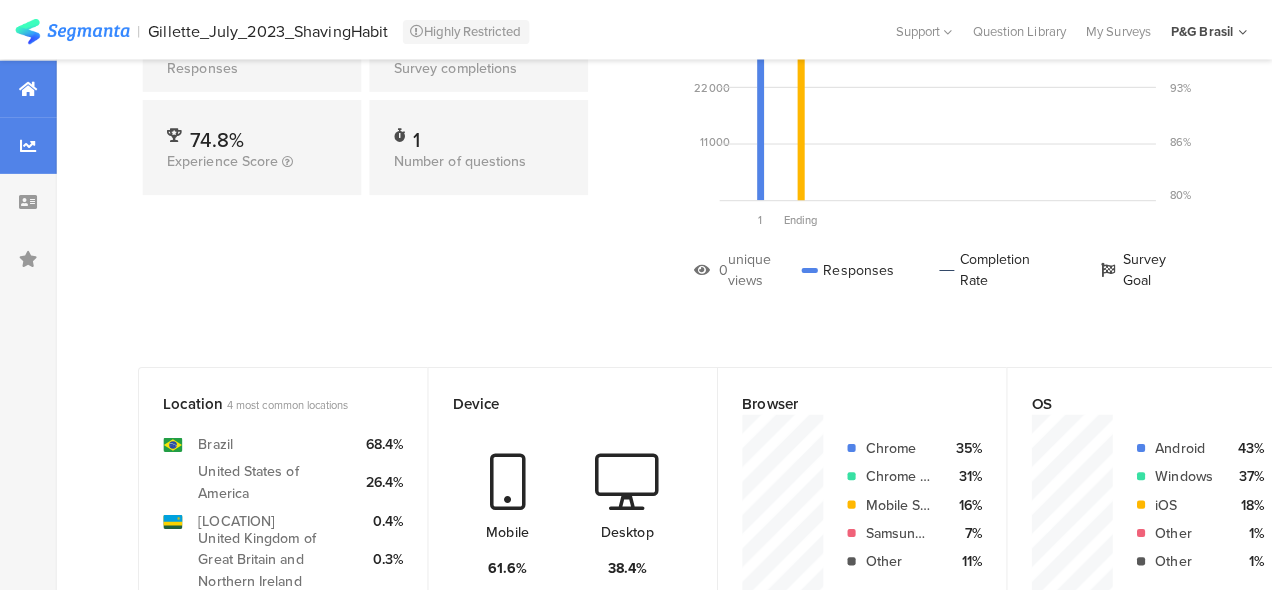 scroll, scrollTop: 0, scrollLeft: 0, axis: both 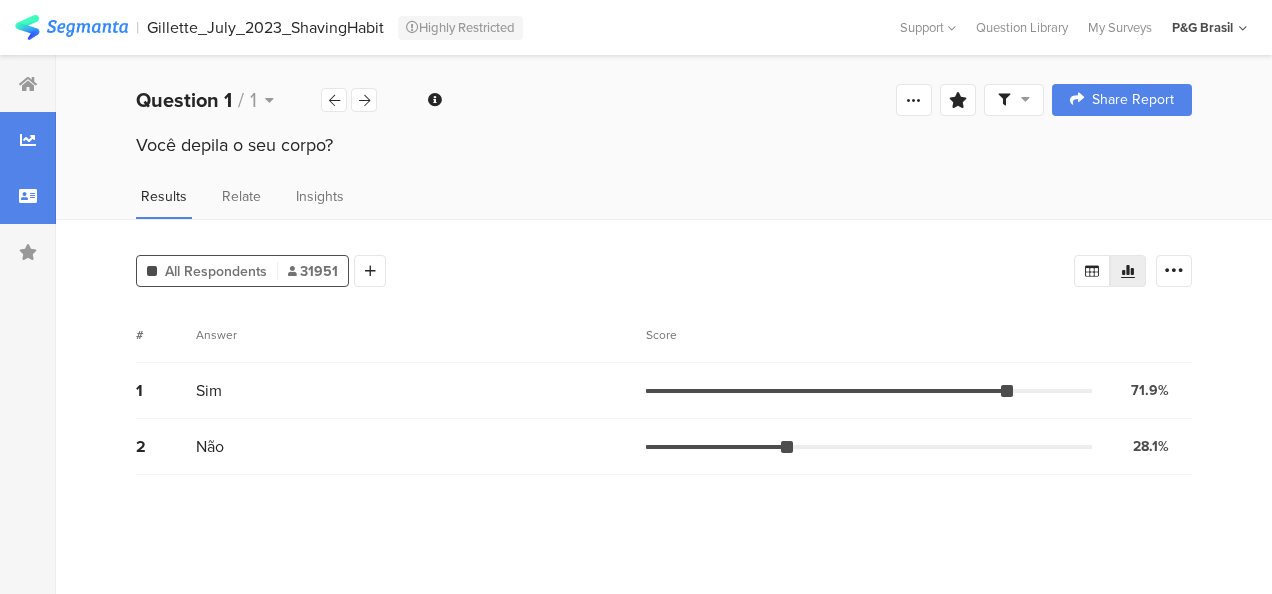 click at bounding box center [28, 196] 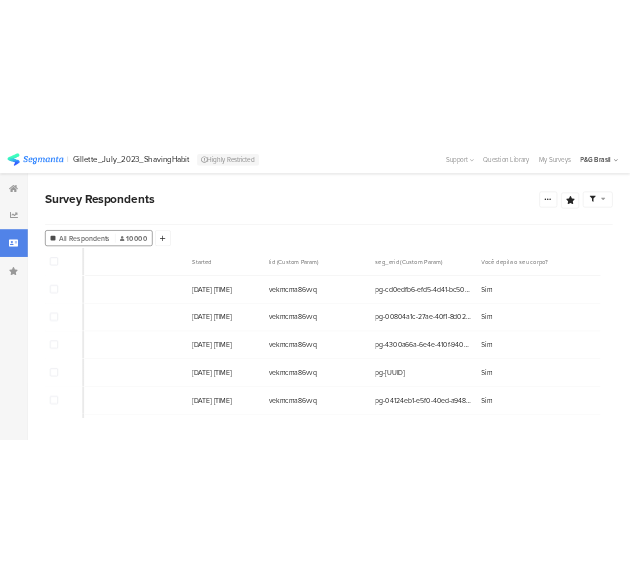 scroll, scrollTop: 0, scrollLeft: 0, axis: both 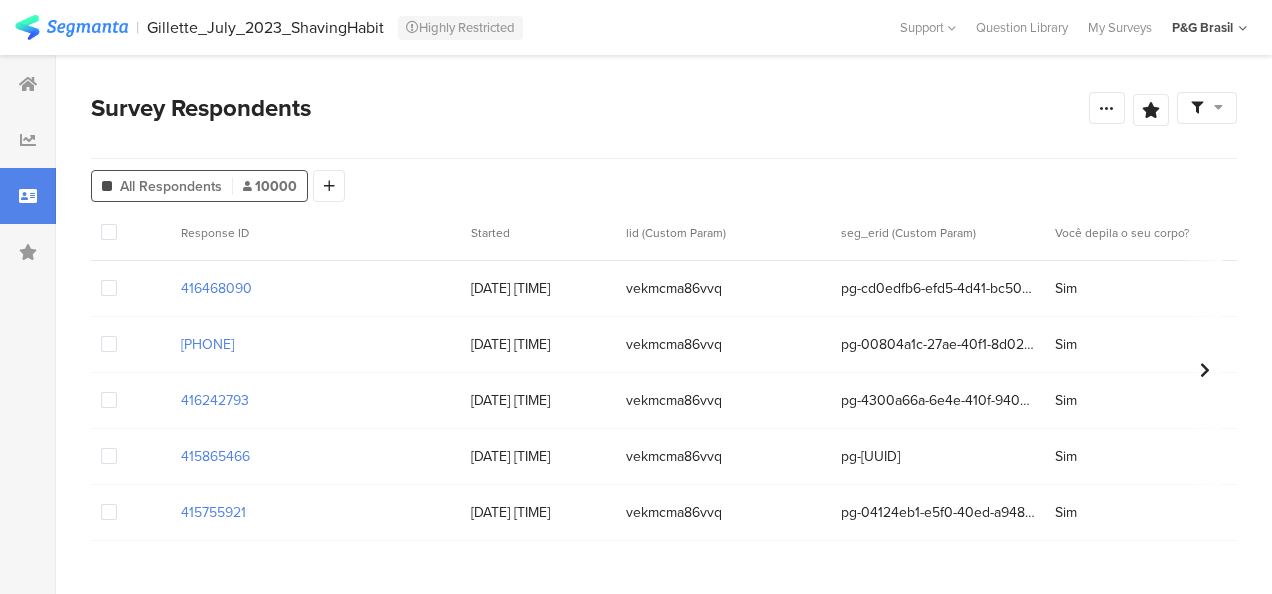 drag, startPoint x: 644, startPoint y: 293, endPoint x: 264, endPoint y: 281, distance: 380.18942 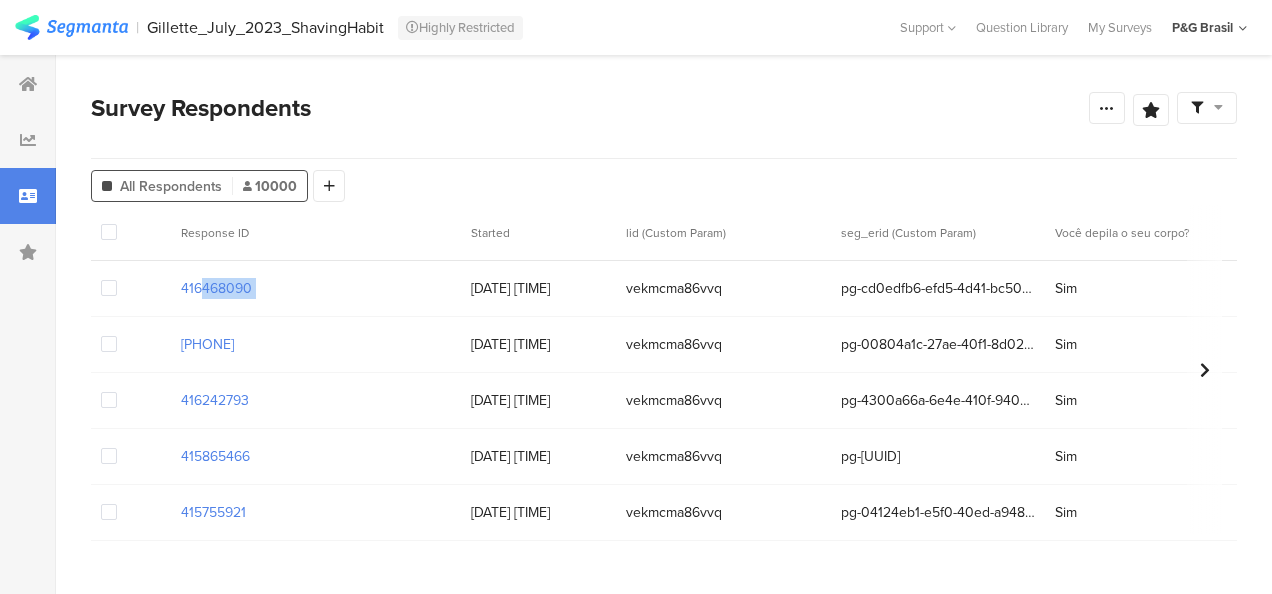 click on "416468090" at bounding box center [316, 288] 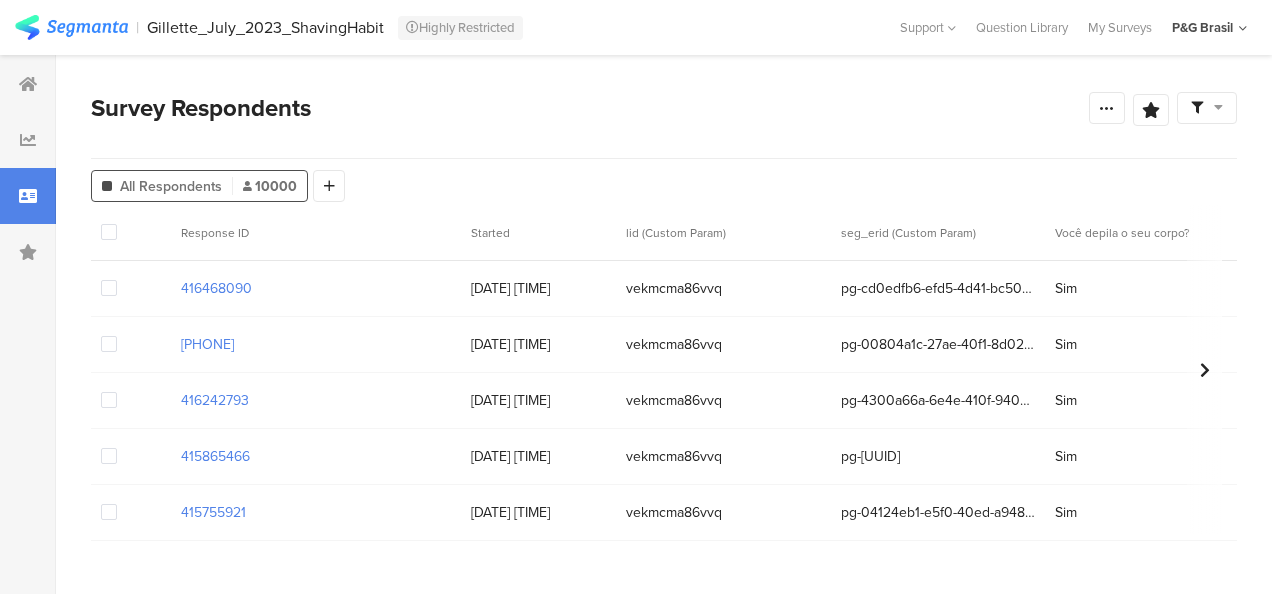 click on "05/08/2025 23:55:43" at bounding box center [538, 288] 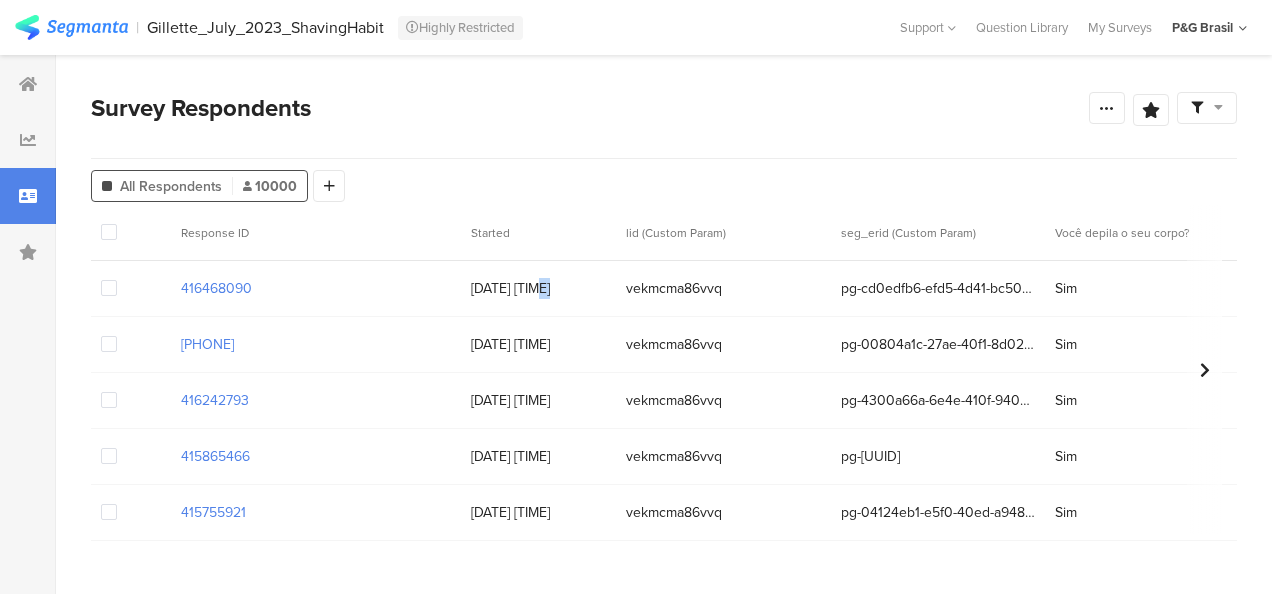 click on "05/08/2025 23:55:43" at bounding box center (538, 288) 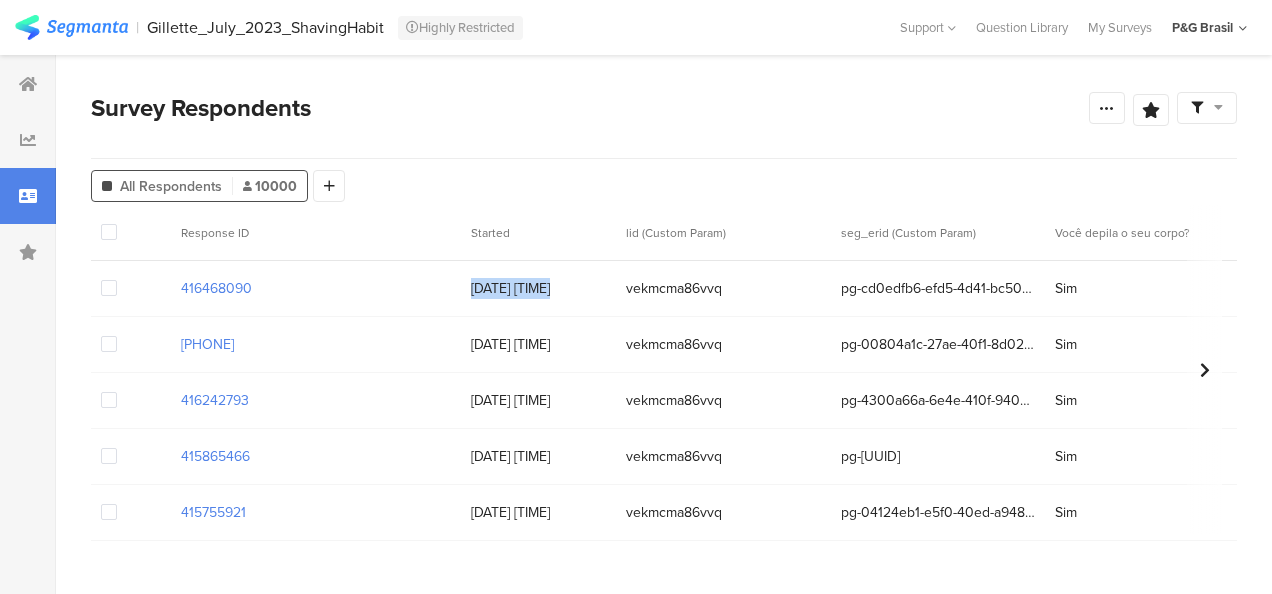 click on "05/08/2025 23:55:43" at bounding box center [538, 288] 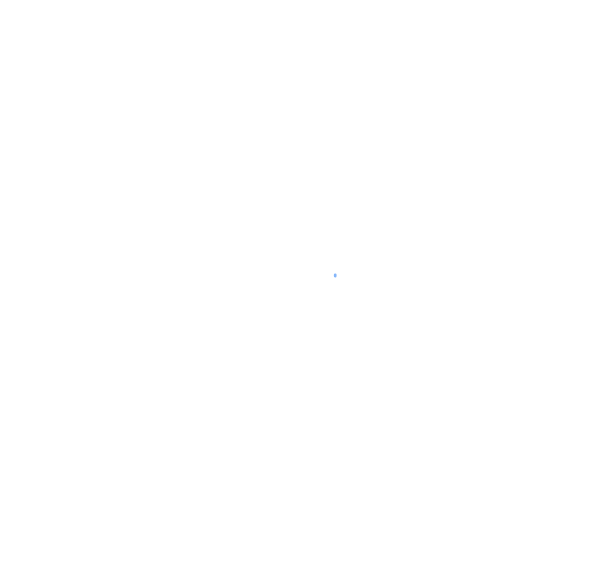 scroll, scrollTop: 0, scrollLeft: 0, axis: both 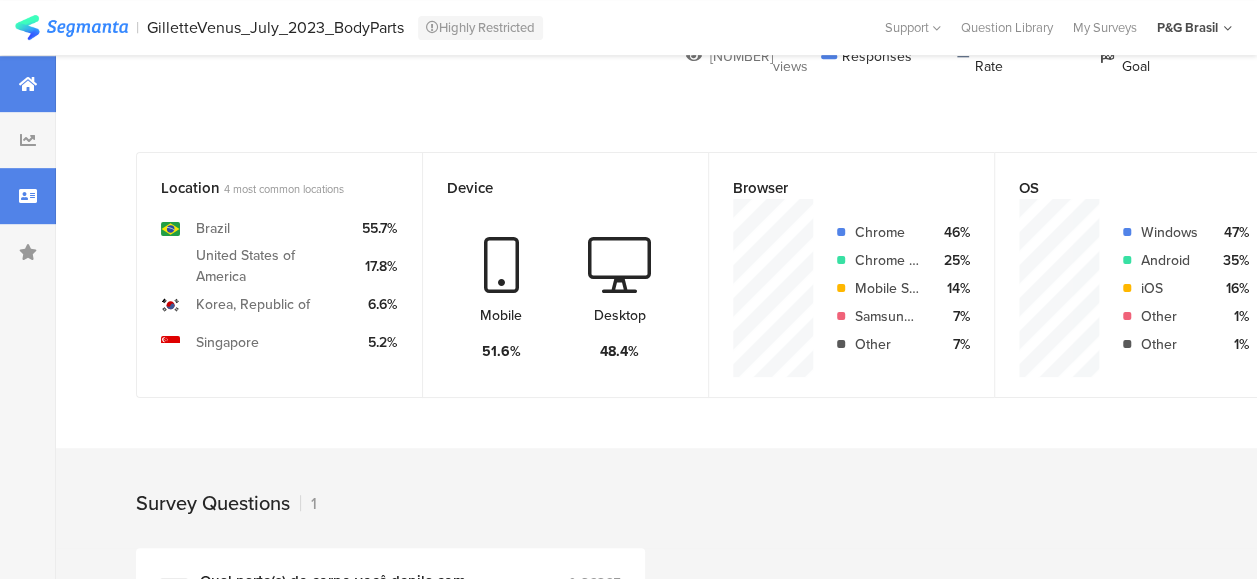 click at bounding box center (28, 196) 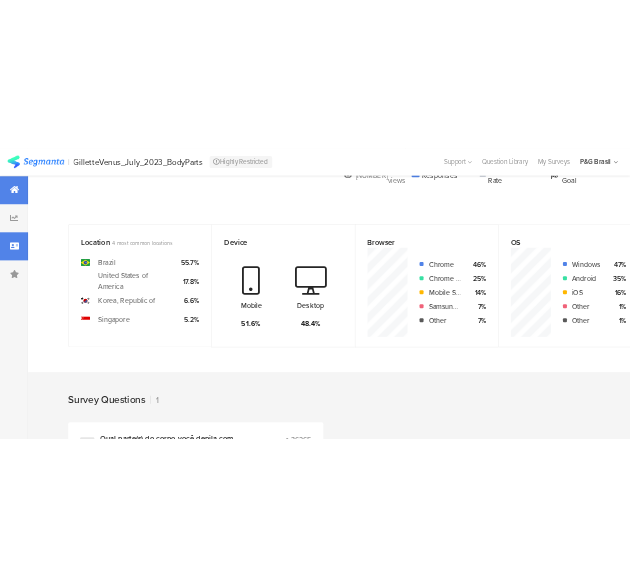 scroll, scrollTop: 0, scrollLeft: 0, axis: both 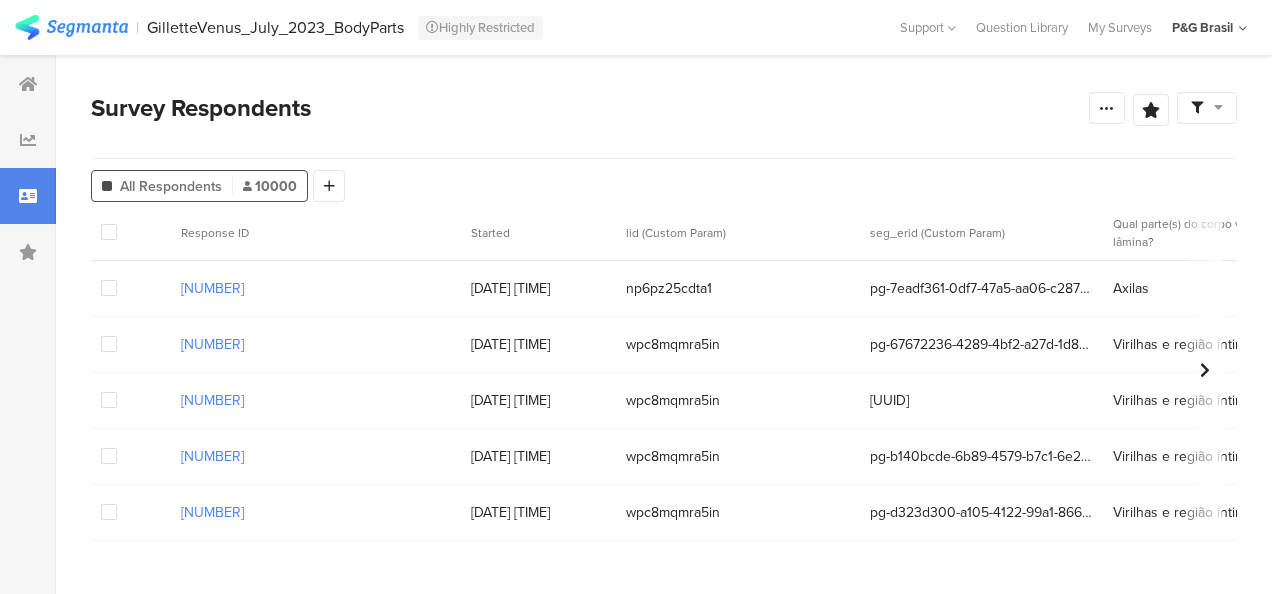 click on "[DATE] [TIME]" at bounding box center (538, 288) 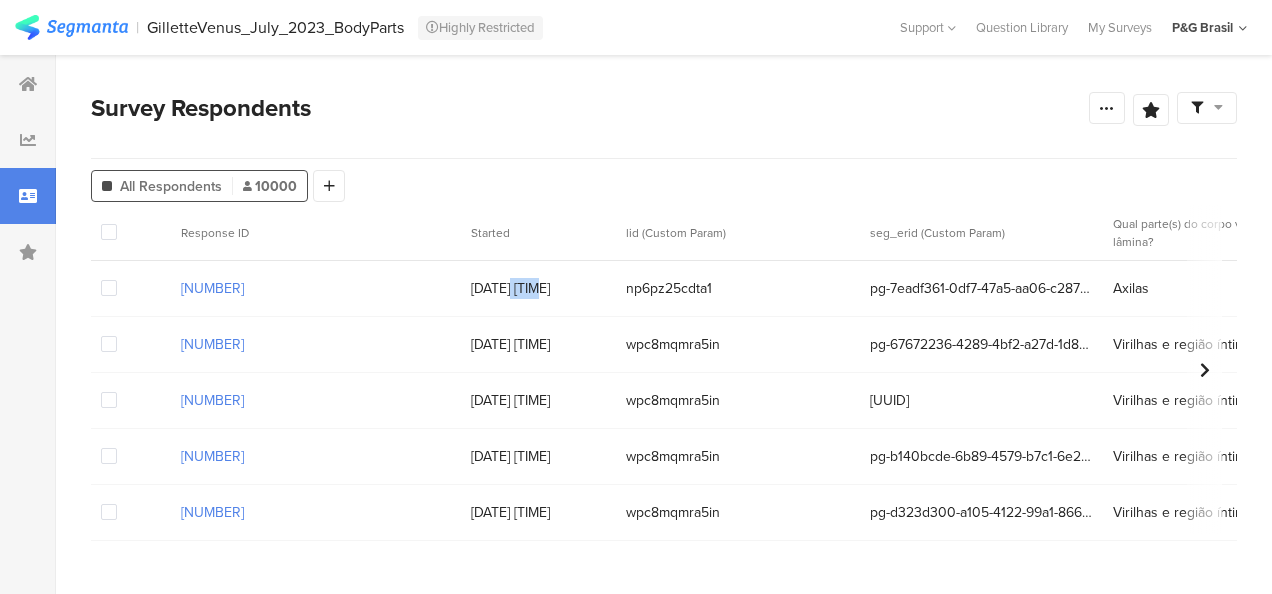 click on "[DATE] [TIME]" at bounding box center (538, 288) 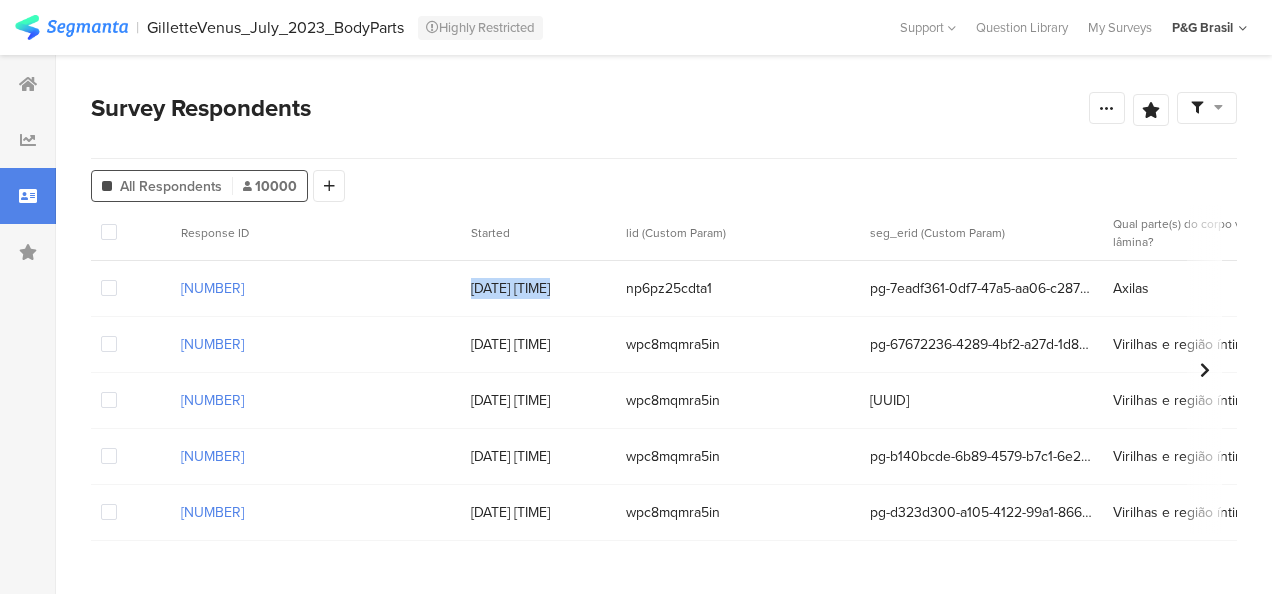 click on "05/08/2025 00:26:19" at bounding box center (538, 288) 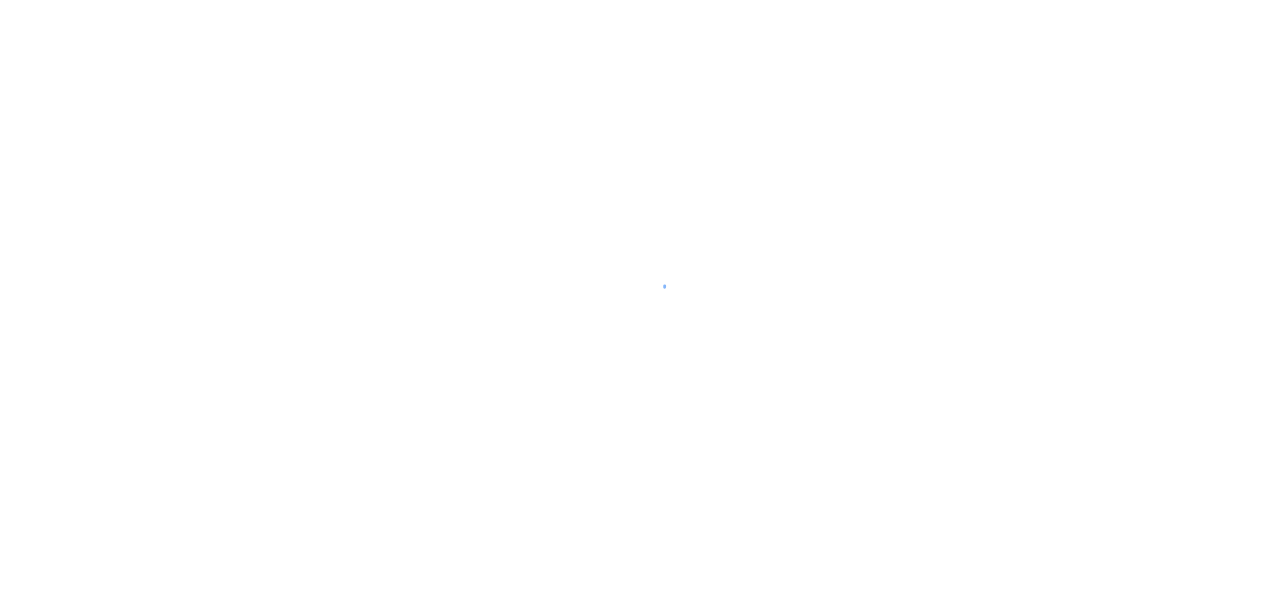 scroll, scrollTop: 0, scrollLeft: 0, axis: both 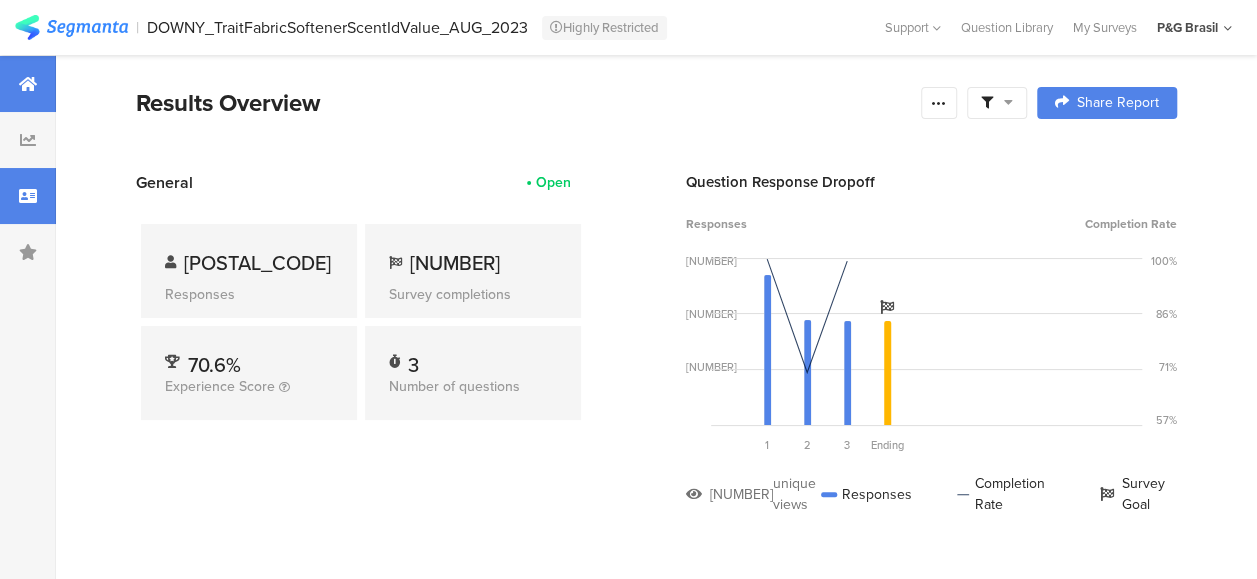 click at bounding box center [28, 196] 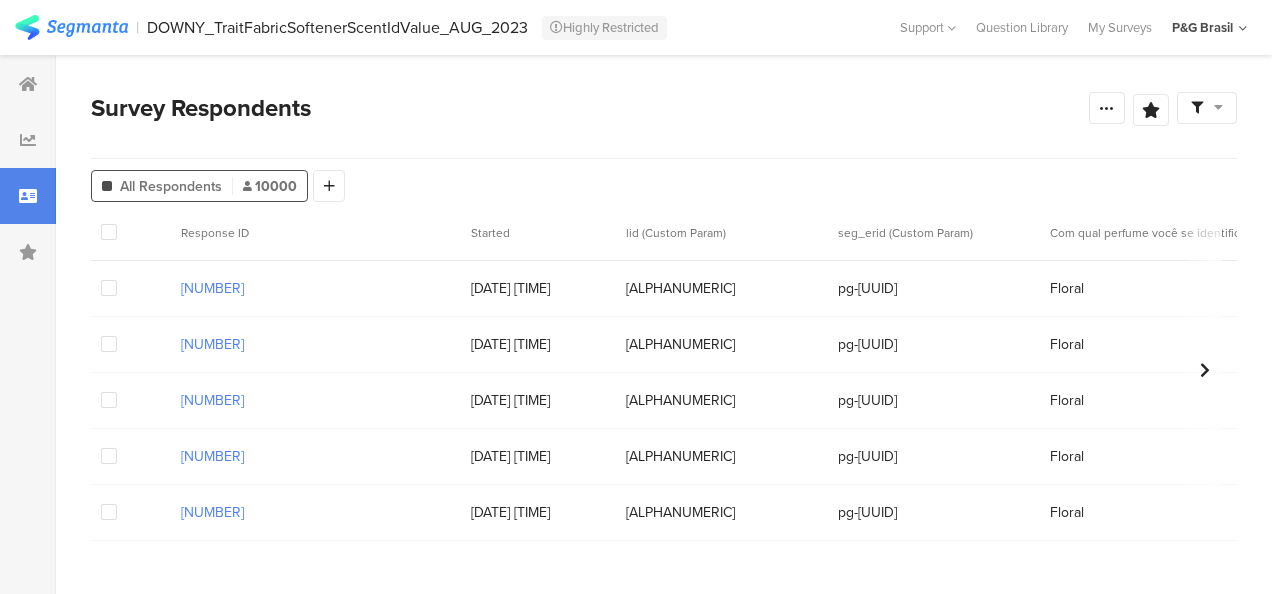 click on "[DATE] [TIME]" at bounding box center (538, 288) 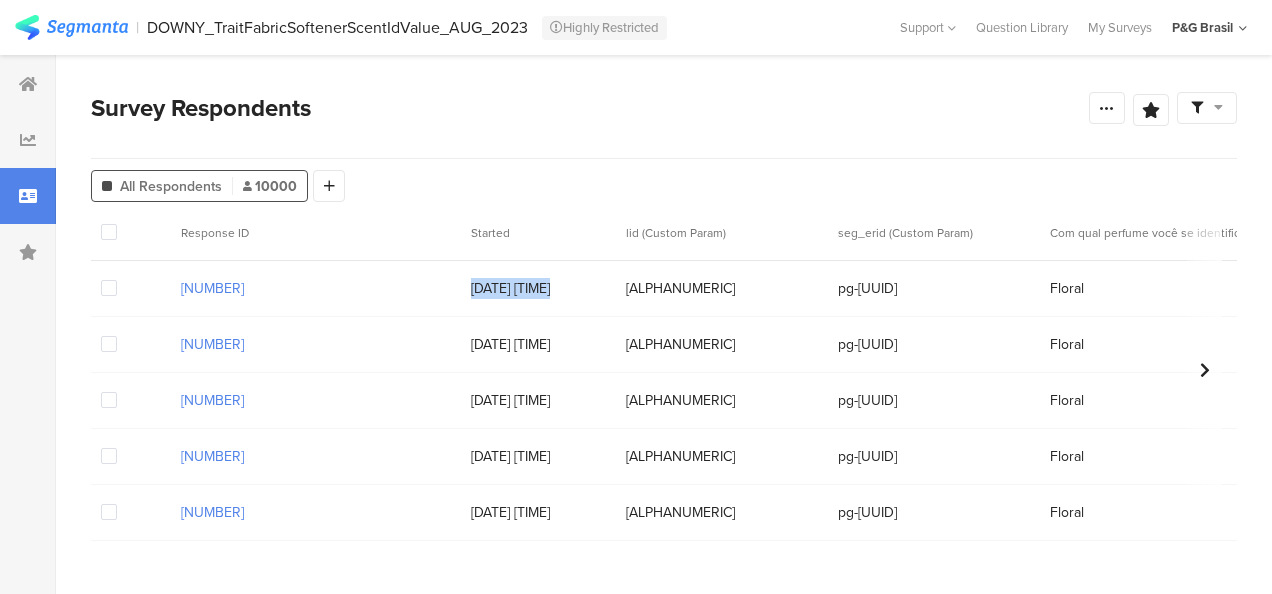 click on "06/08/2025 11:40:41" at bounding box center [538, 288] 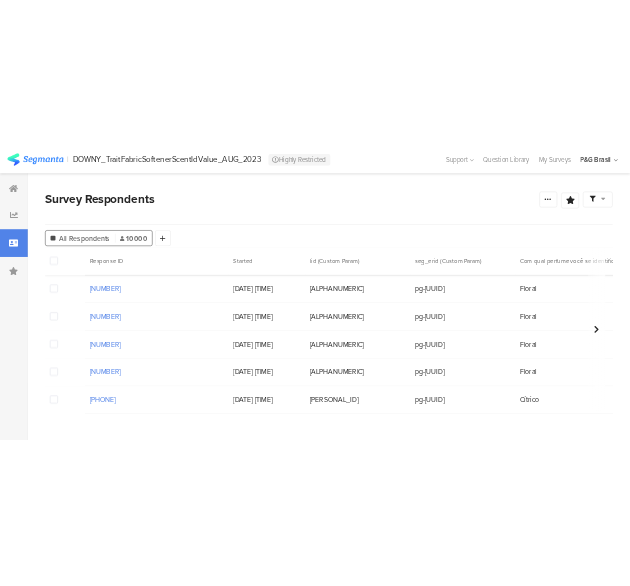 scroll, scrollTop: 0, scrollLeft: 0, axis: both 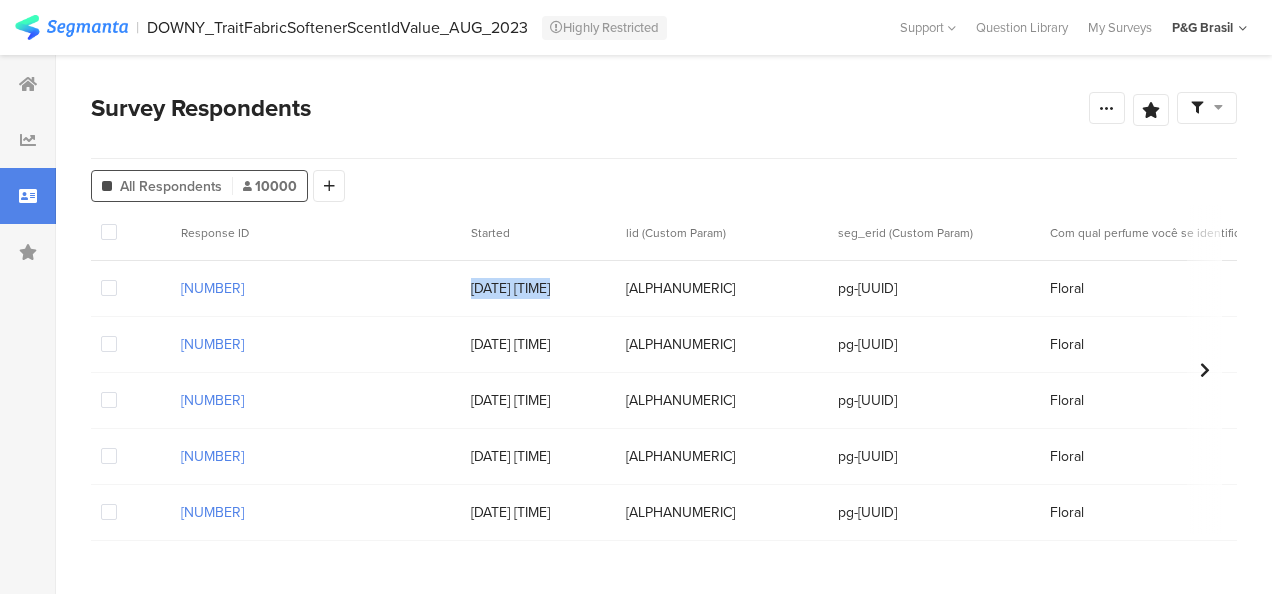 click on "06/08/2025 11:40:41" at bounding box center [538, 288] 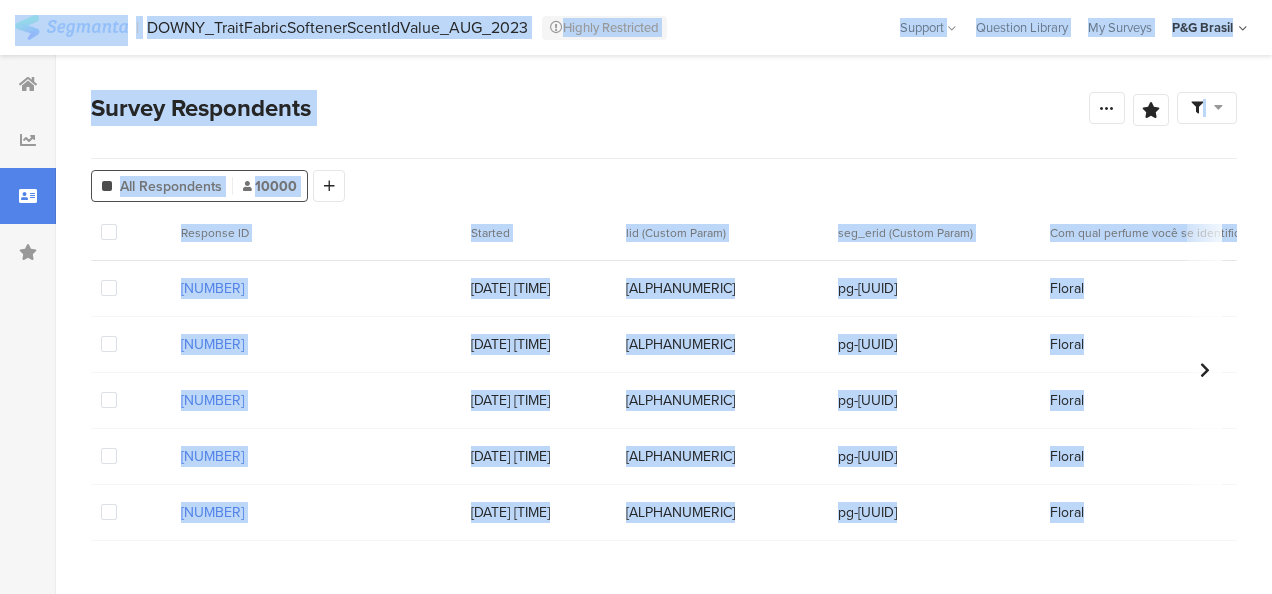 click on "06/08/2025 11:40:41" at bounding box center [538, 288] 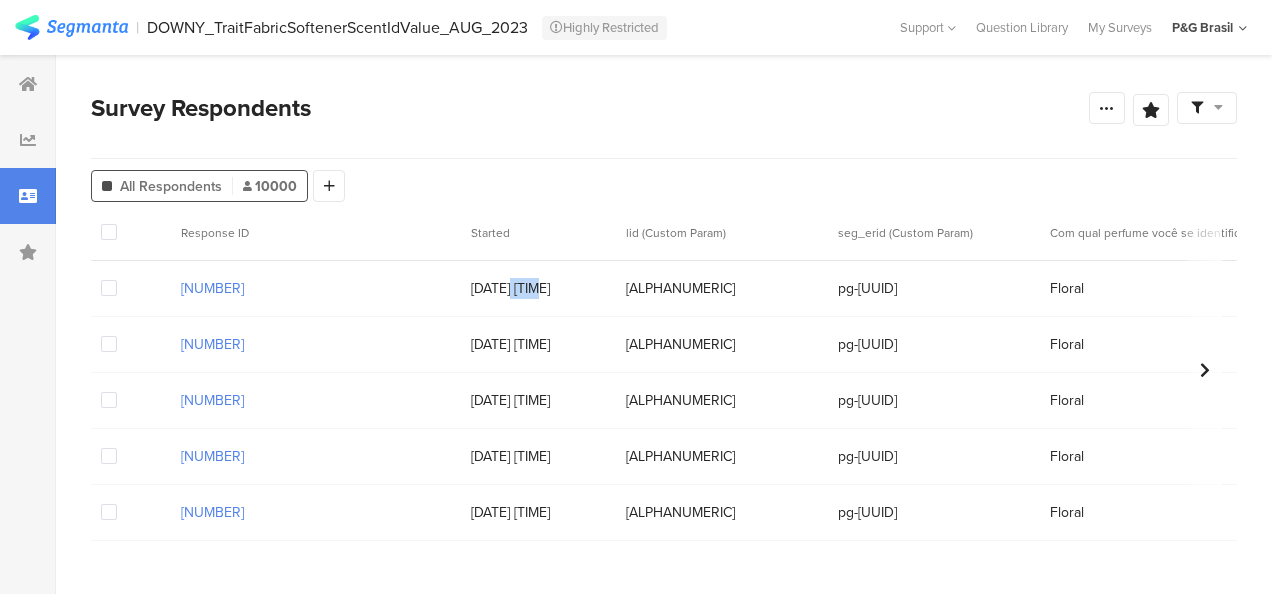 click on "06/08/2025 11:40:41" at bounding box center [538, 288] 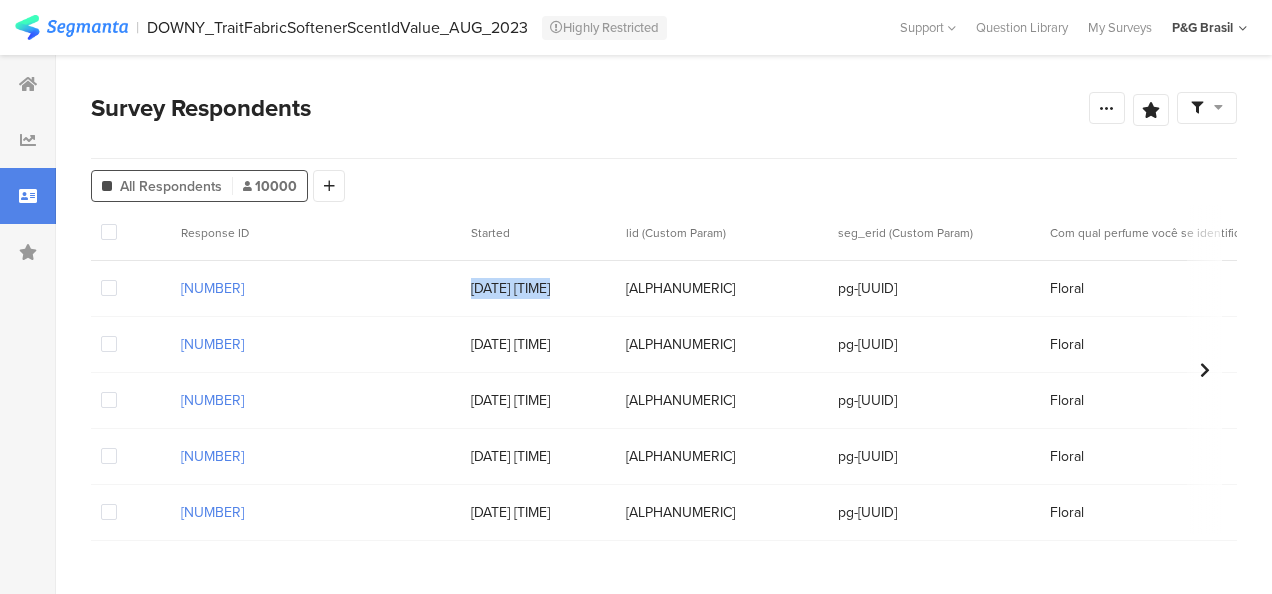 click on "06/08/2025 11:40:41" at bounding box center (538, 288) 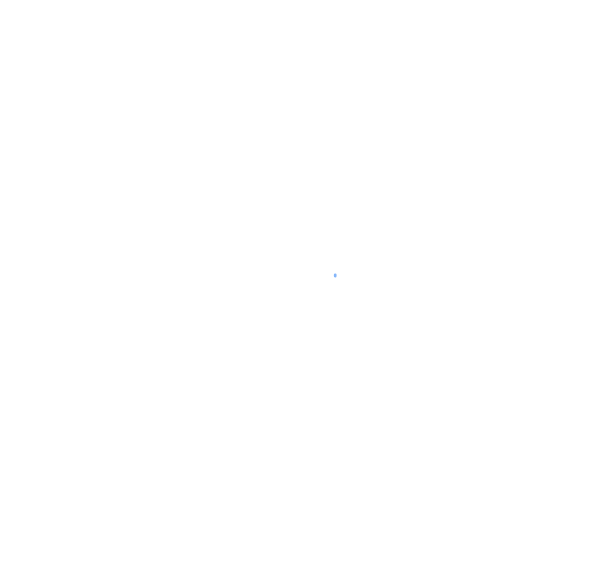 scroll, scrollTop: 0, scrollLeft: 0, axis: both 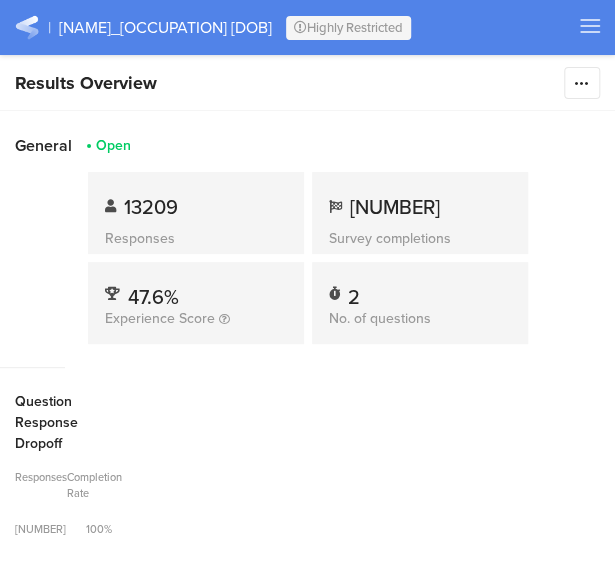 click at bounding box center (590, 26) 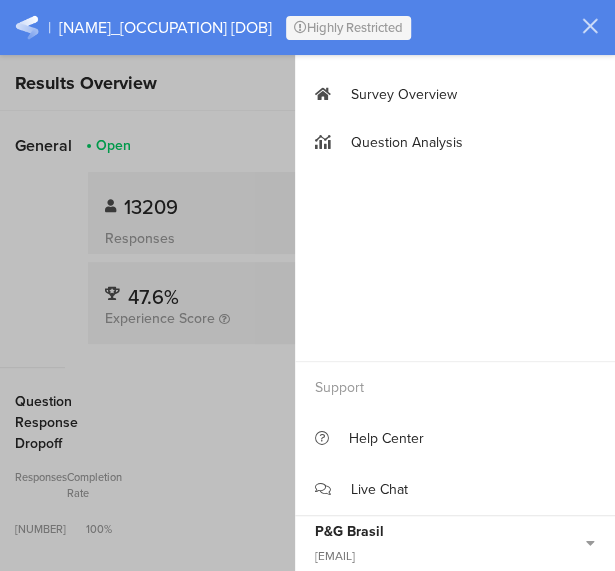 click at bounding box center [590, 26] 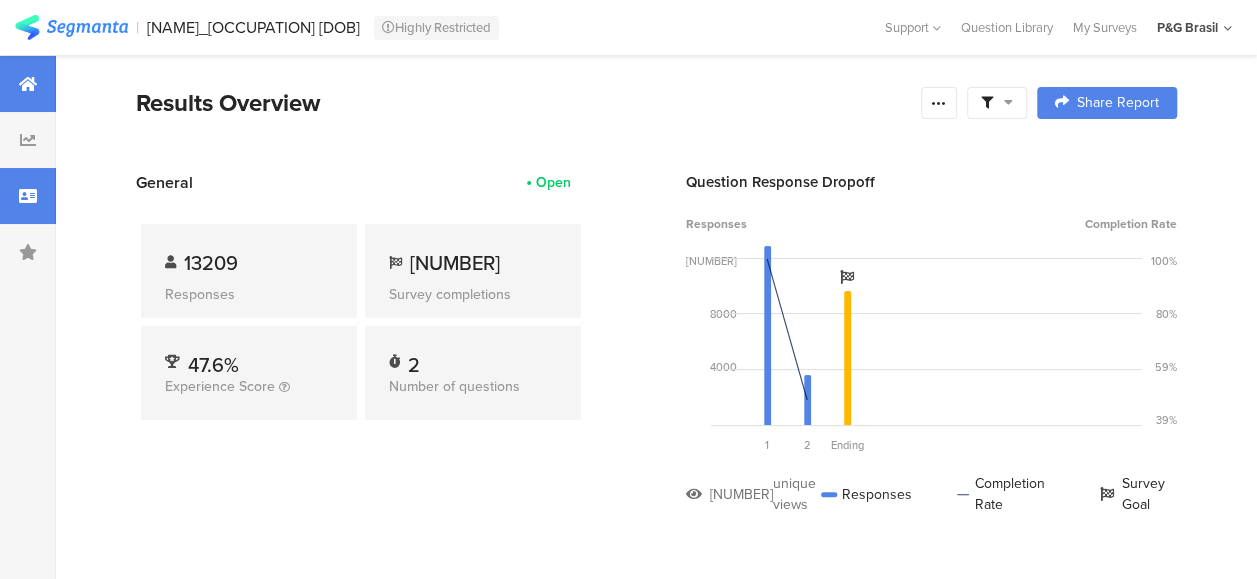 click at bounding box center [28, 196] 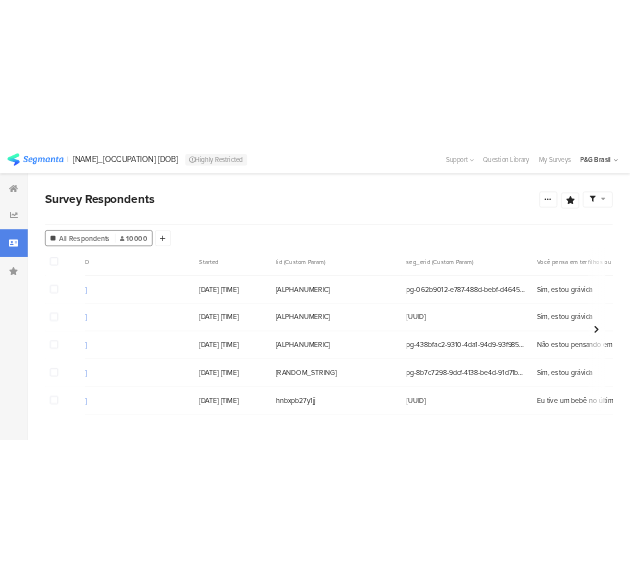 scroll, scrollTop: 0, scrollLeft: 0, axis: both 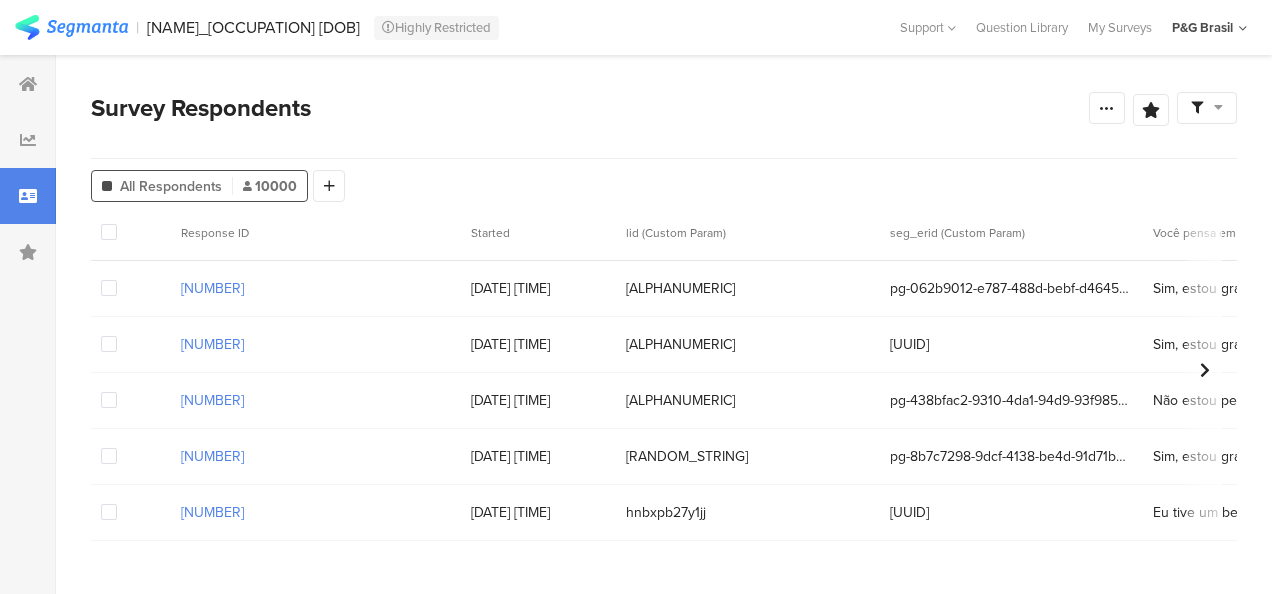 click on "06/08/2025 00:07:22" at bounding box center (538, 288) 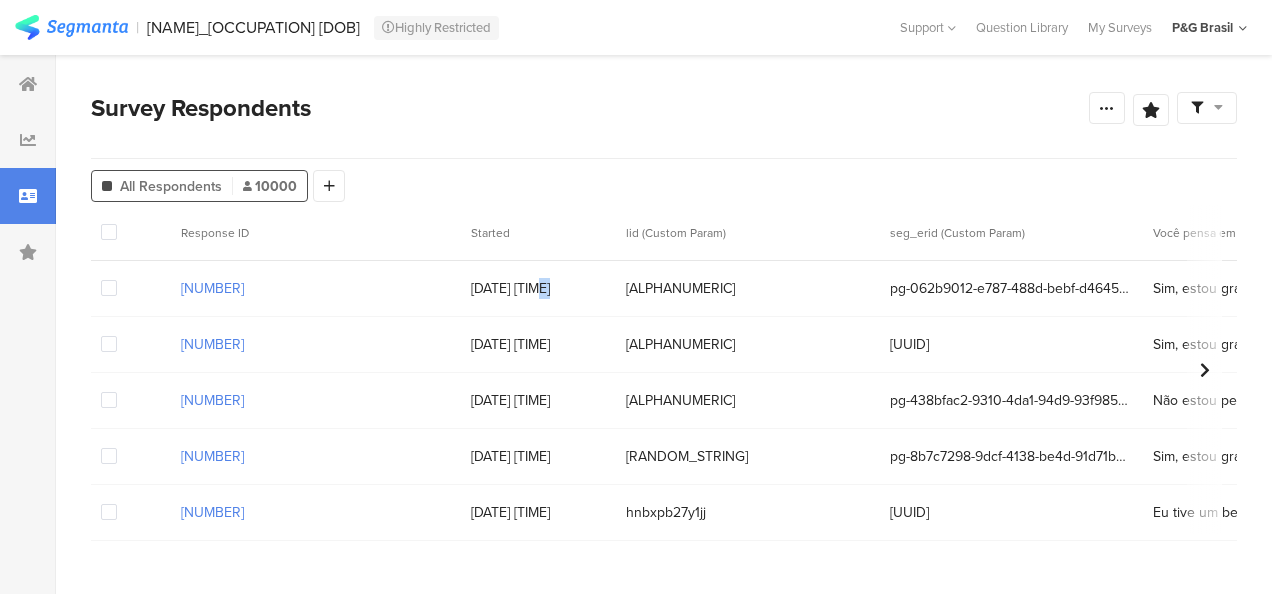 click on "06/08/2025 00:07:22" at bounding box center [538, 288] 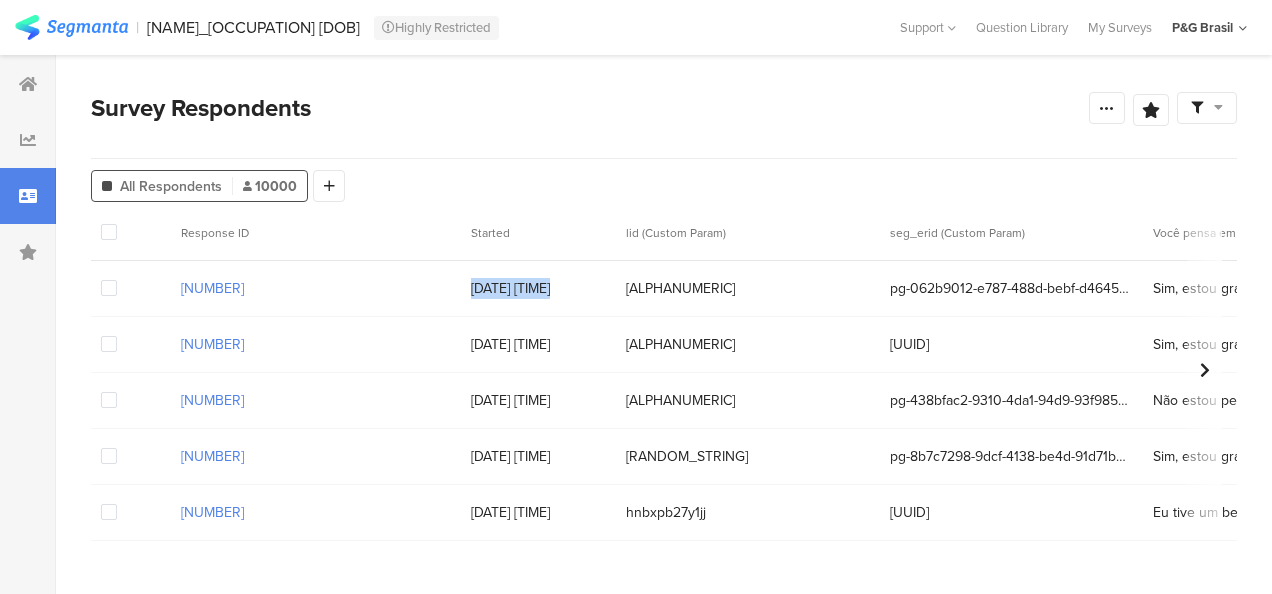 click on "06/08/2025 00:07:22" at bounding box center [538, 288] 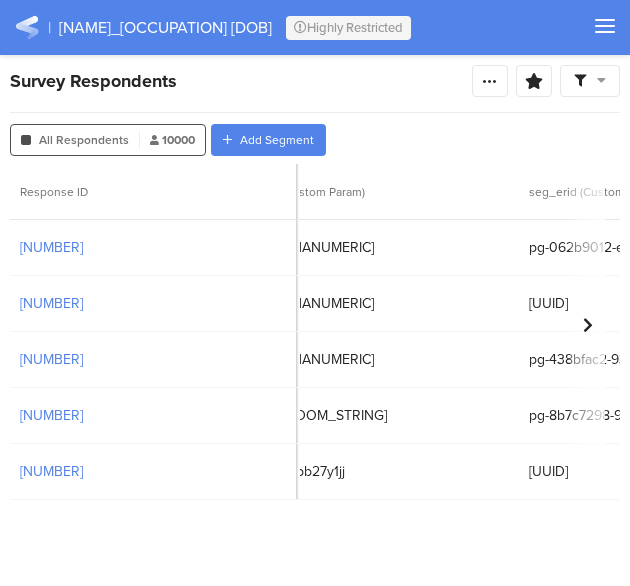 scroll, scrollTop: 0, scrollLeft: 0, axis: both 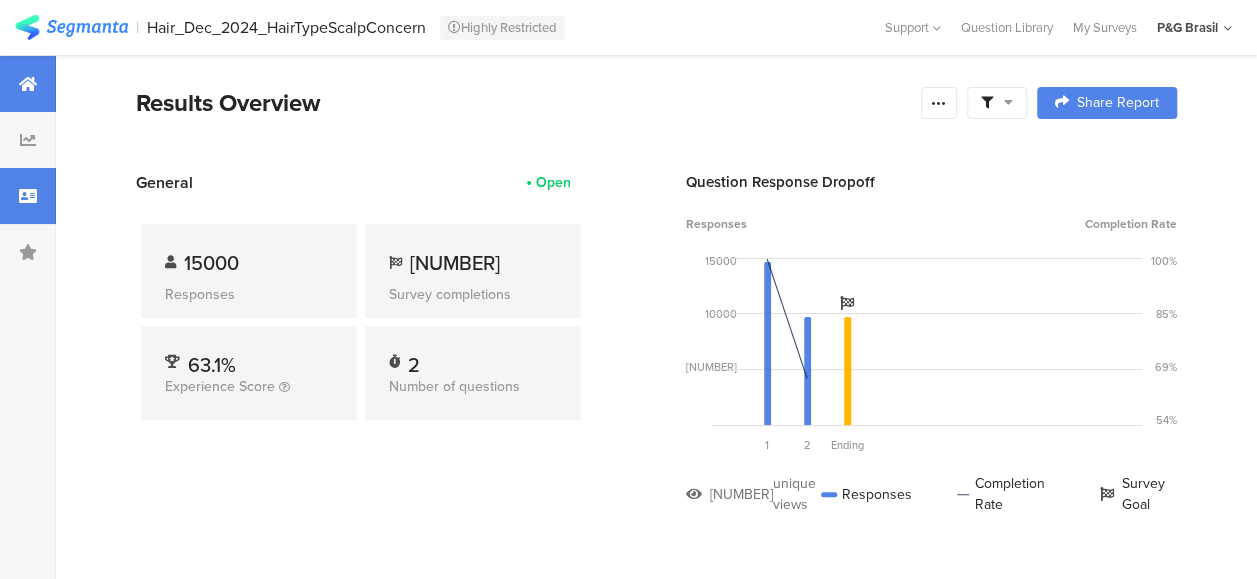 click at bounding box center [28, 196] 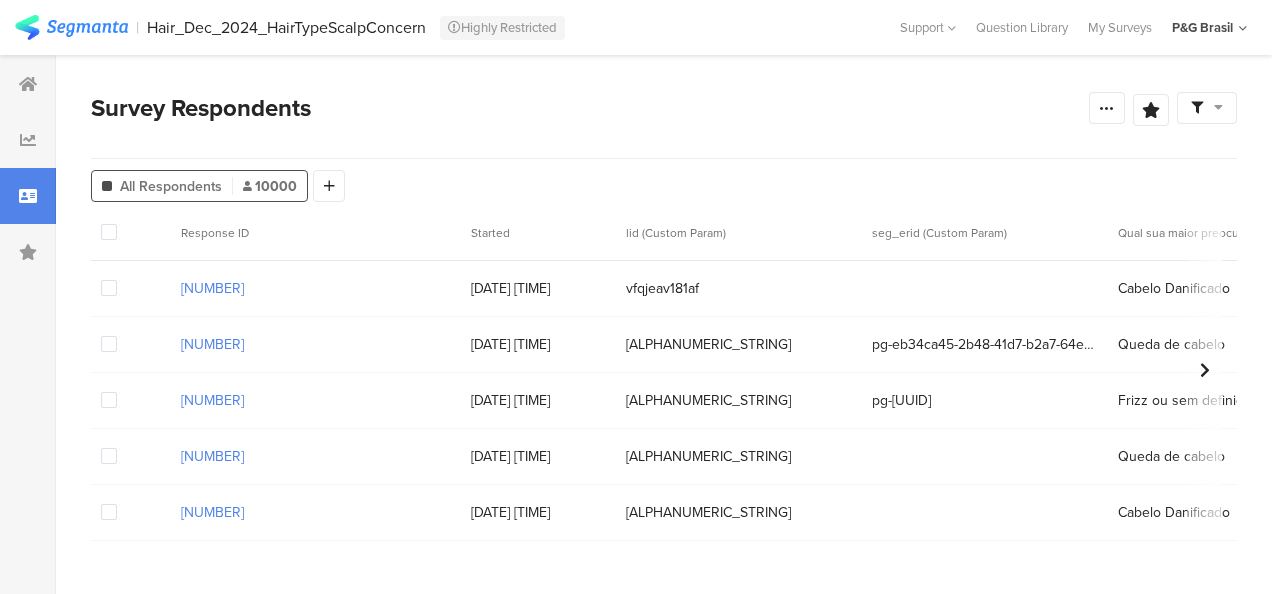 click on "[DATE] [TIME]" at bounding box center (538, 288) 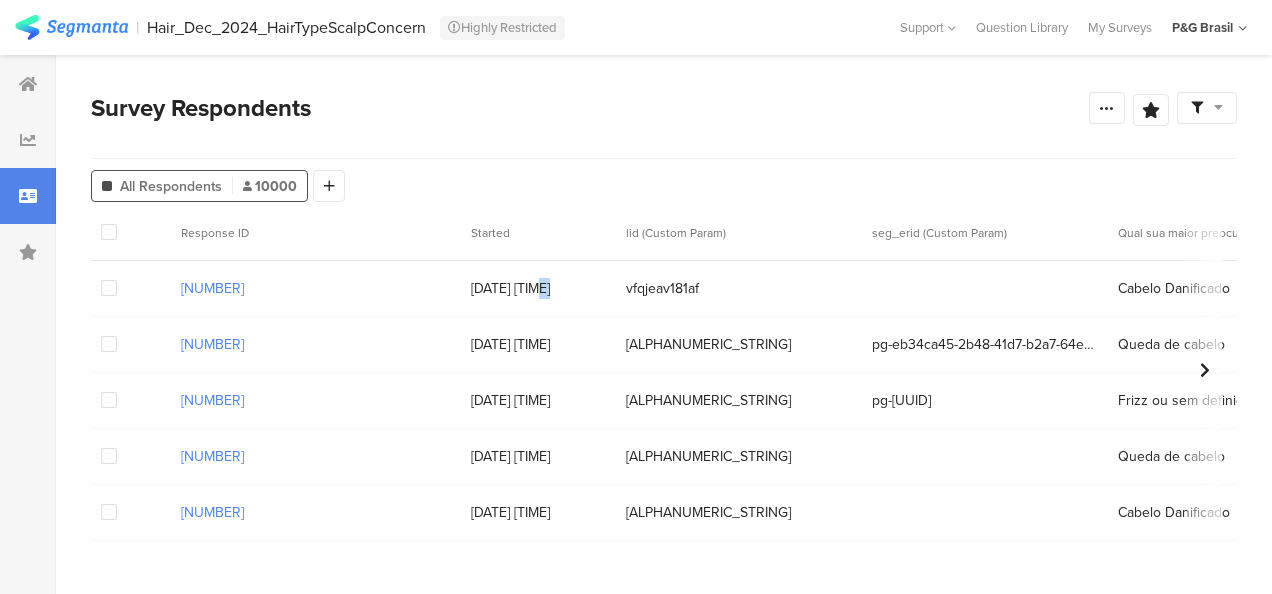 click on "30/07/2025 00:33:25" at bounding box center [538, 288] 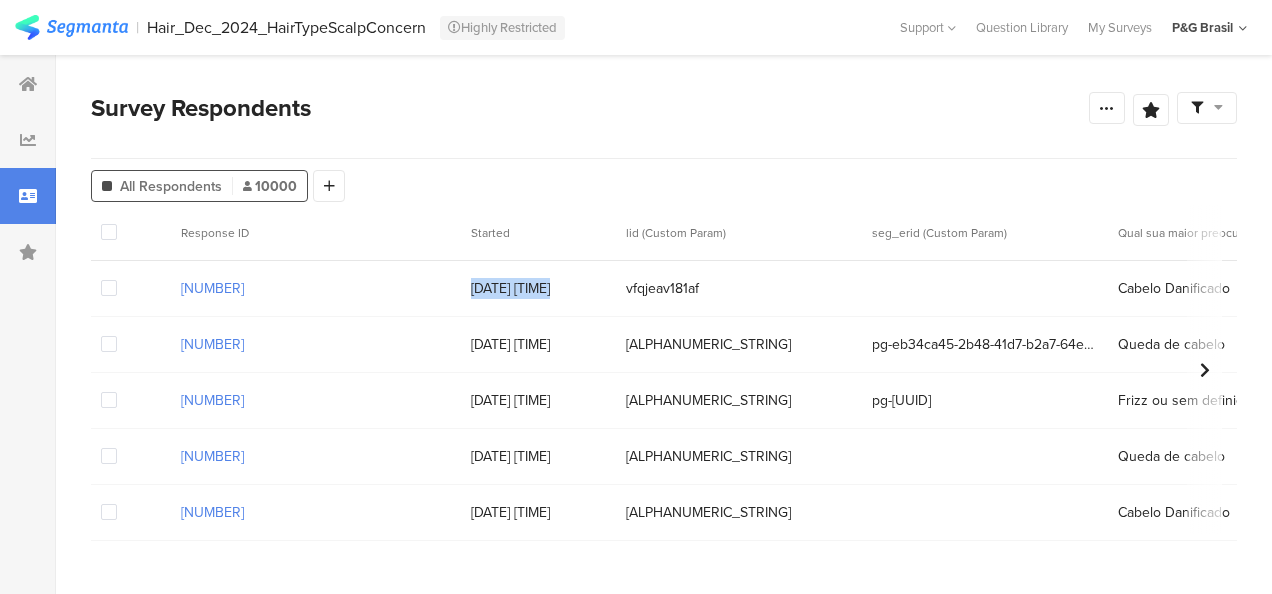 click on "30/07/2025 00:33:25" at bounding box center [538, 288] 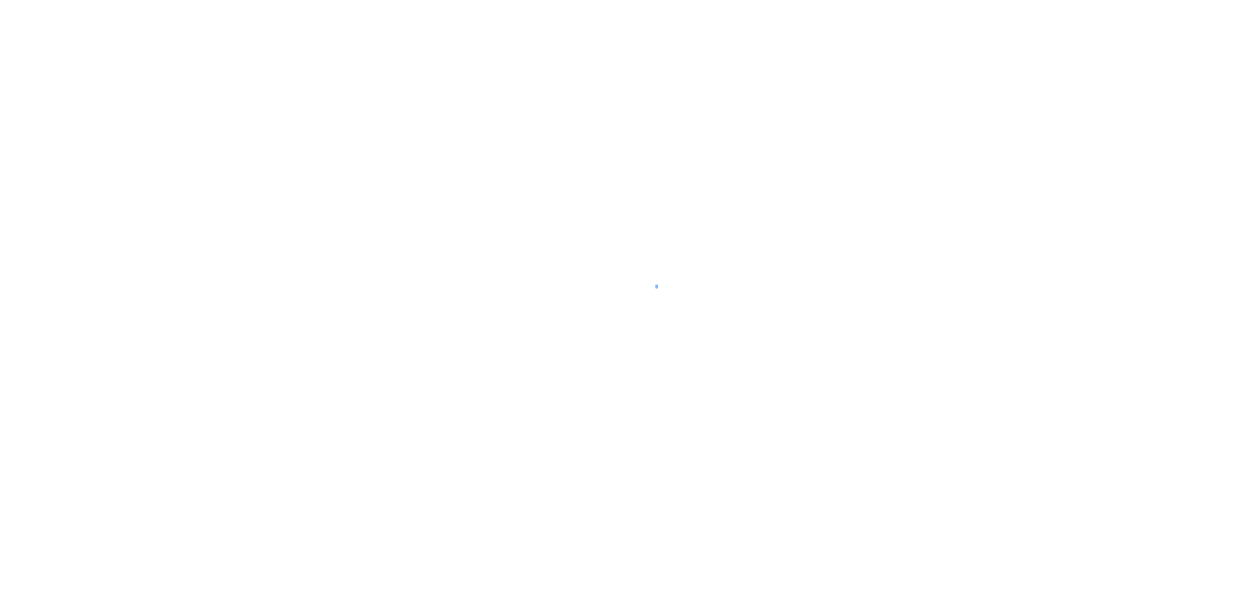 scroll, scrollTop: 0, scrollLeft: 0, axis: both 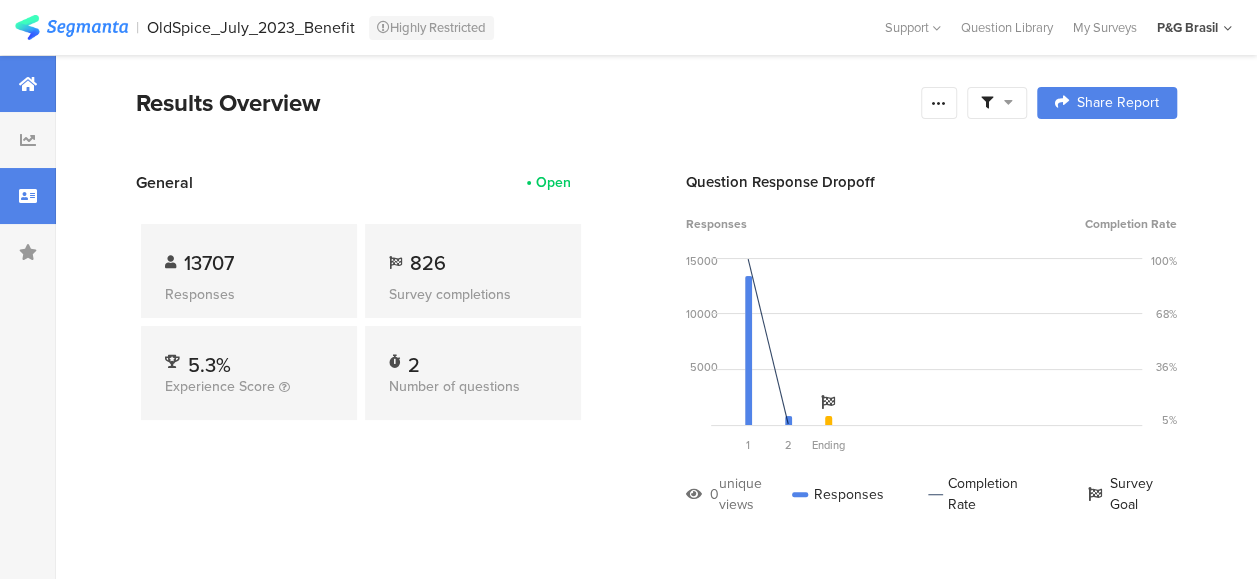 click at bounding box center (28, 196) 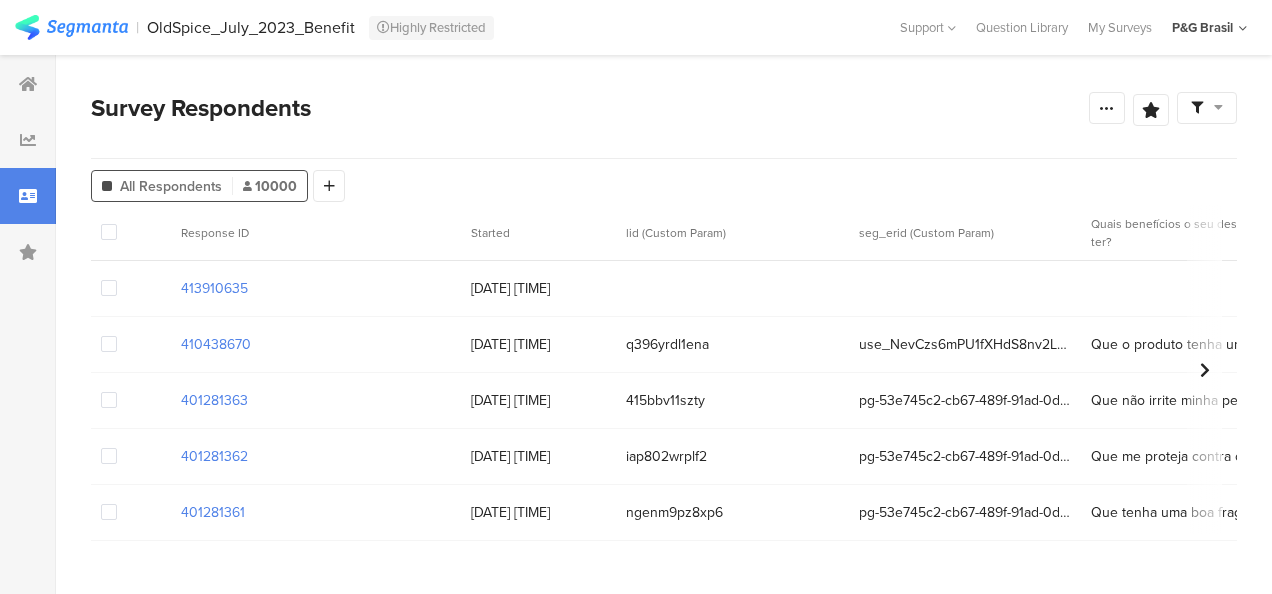 click on "03/07/2025 15:52:00" at bounding box center (538, 288) 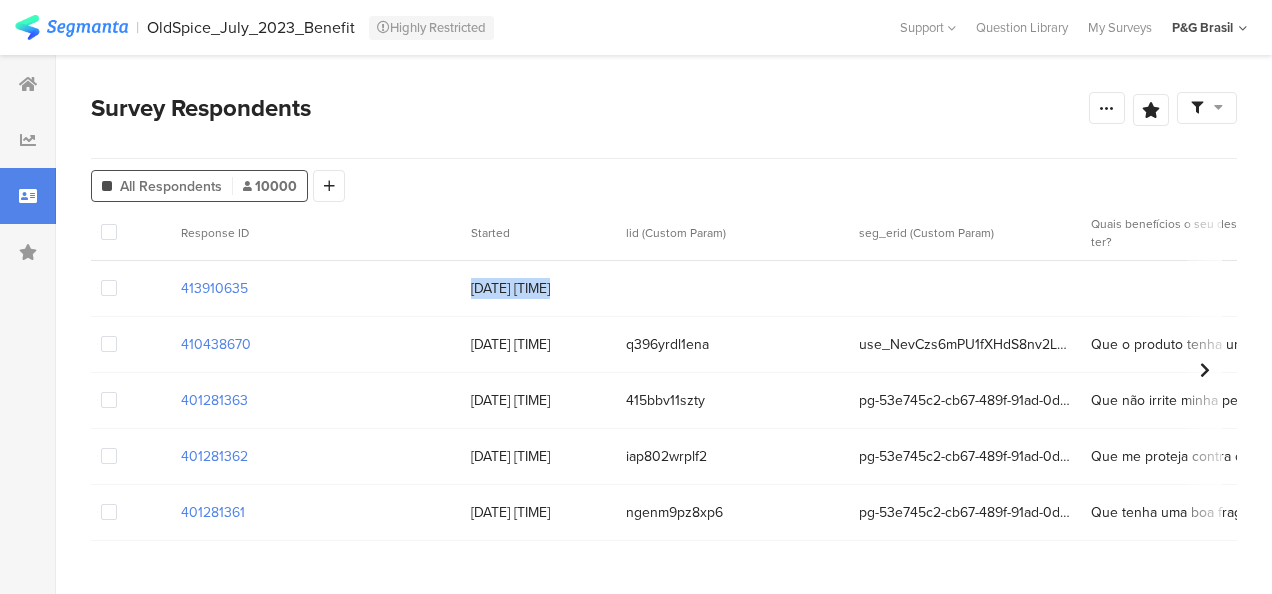 click on "03/07/2025 15:52:00" at bounding box center [538, 288] 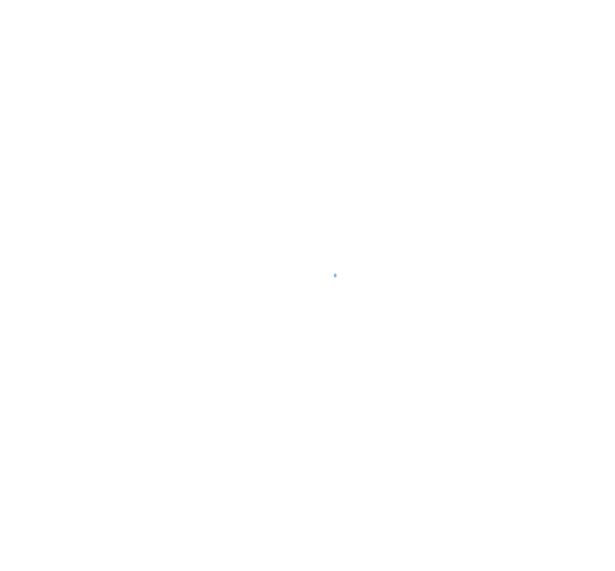 scroll, scrollTop: 0, scrollLeft: 0, axis: both 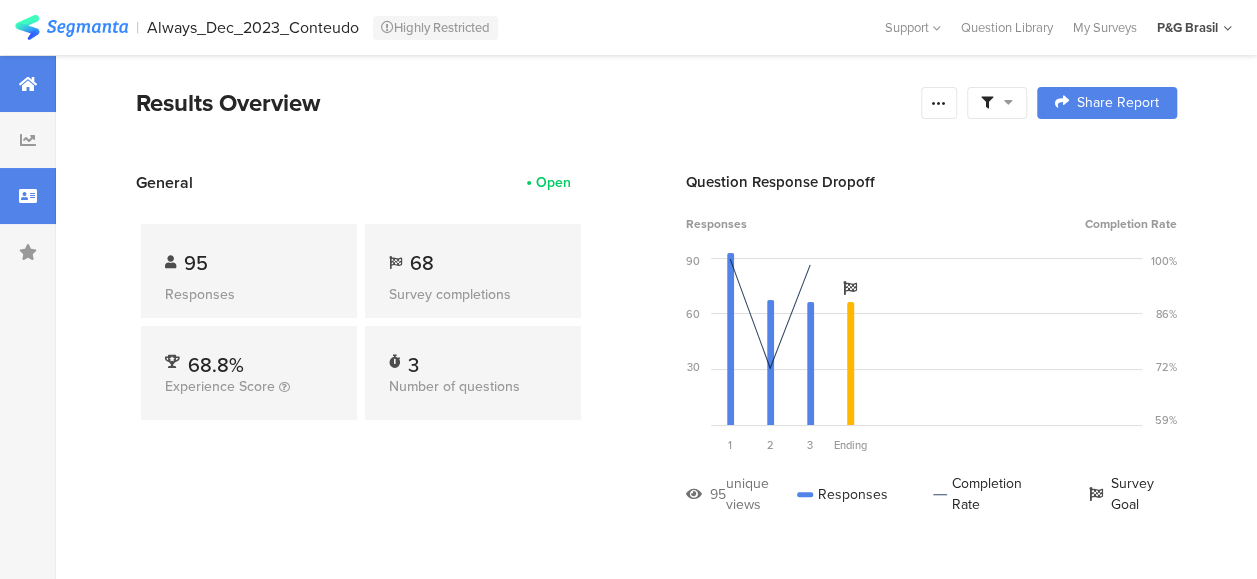 click at bounding box center [28, 196] 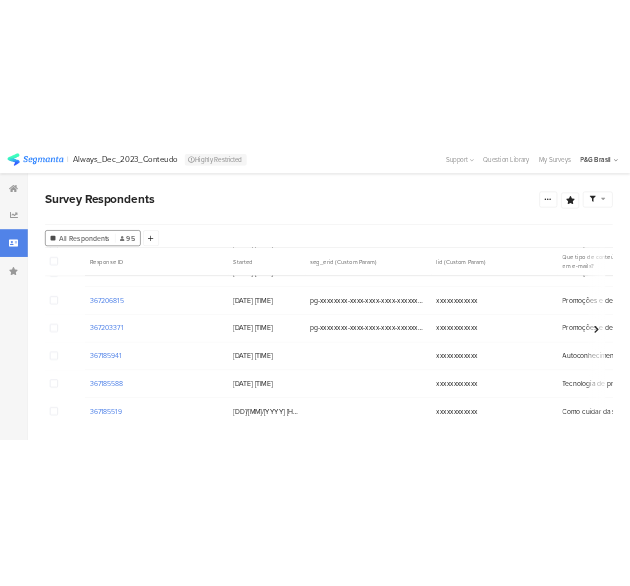 scroll, scrollTop: 0, scrollLeft: 0, axis: both 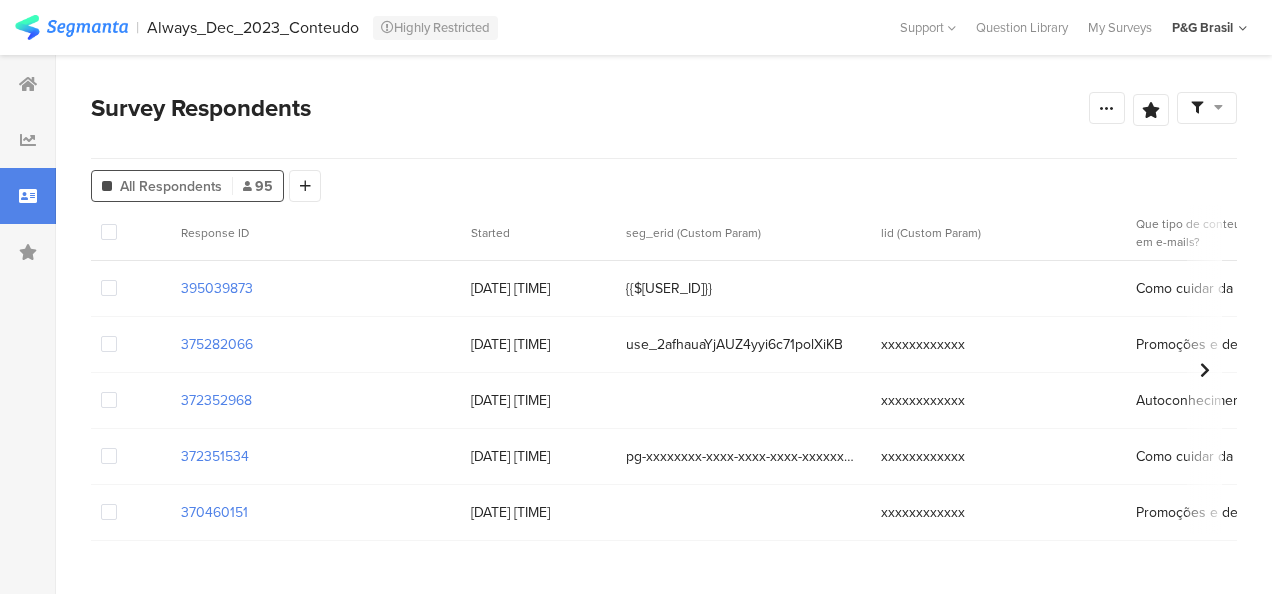 click on "[DATE] [TIME]" at bounding box center [538, 288] 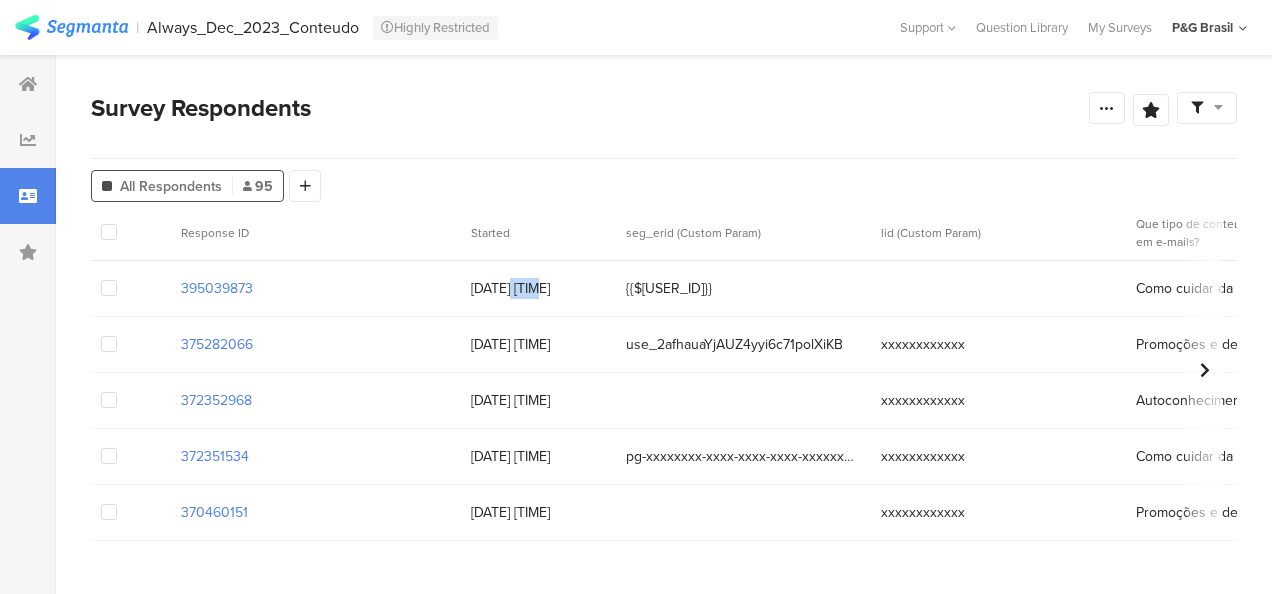click on "[DATE] [TIME]" at bounding box center (538, 288) 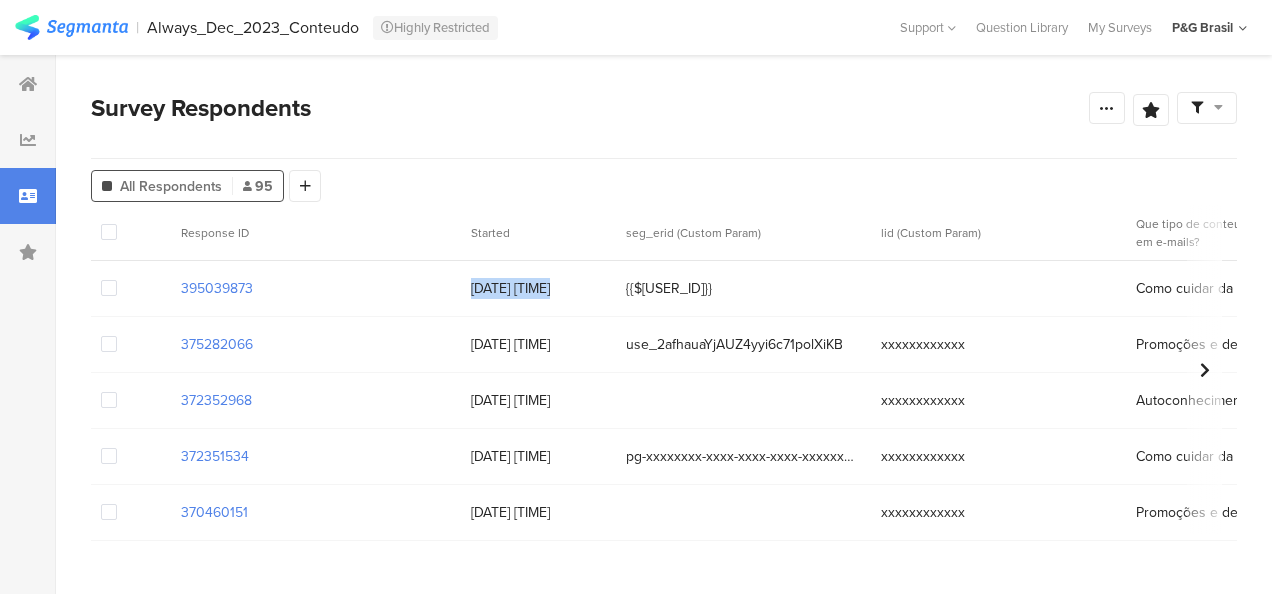click on "[DATE] [TIME]" at bounding box center (538, 288) 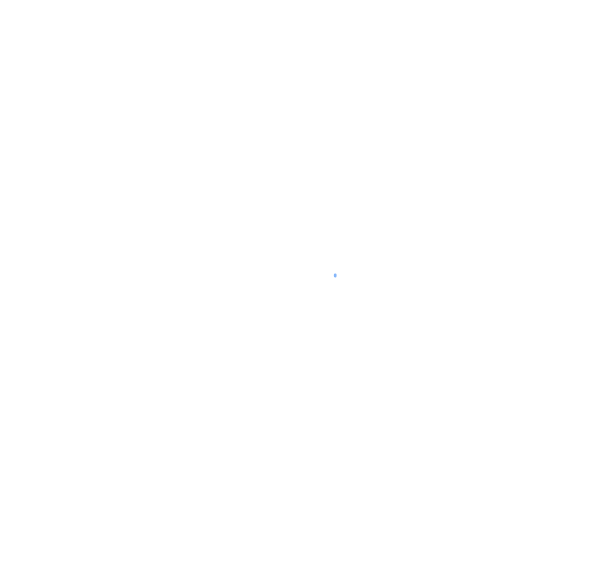 scroll, scrollTop: 0, scrollLeft: 0, axis: both 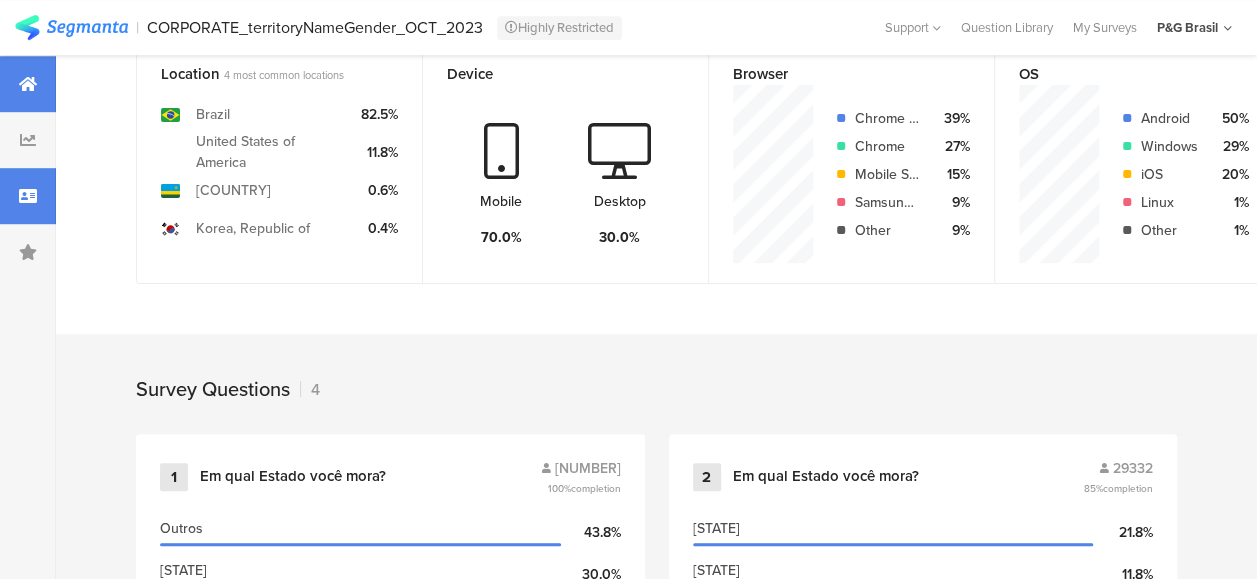 click at bounding box center (28, 196) 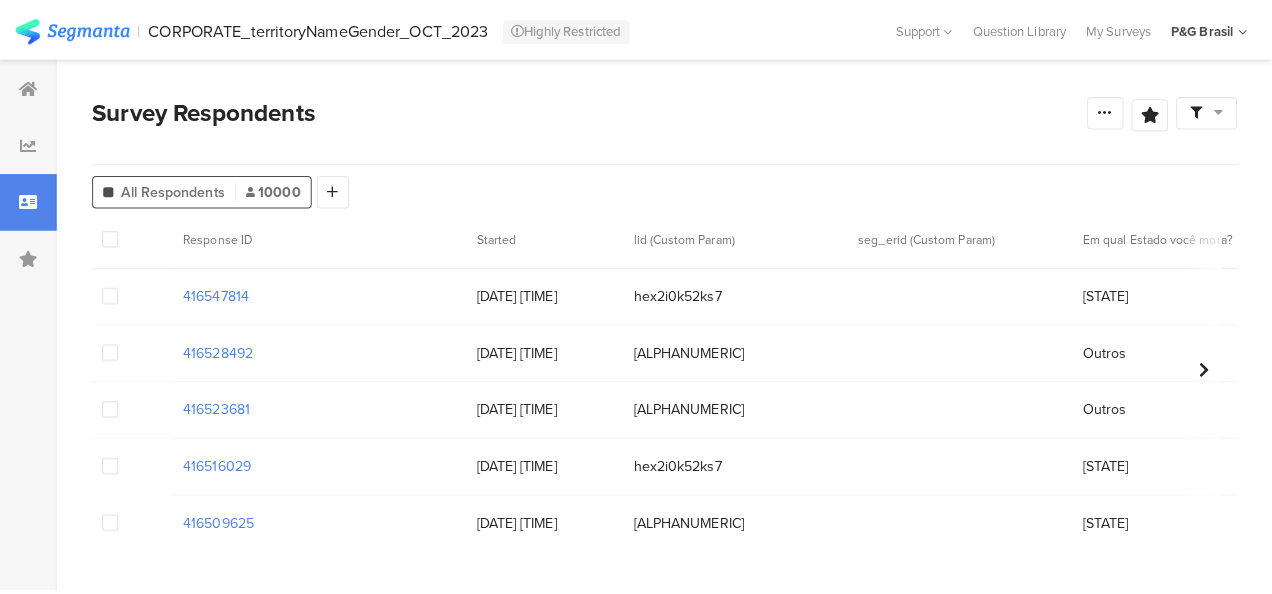 scroll, scrollTop: 0, scrollLeft: 0, axis: both 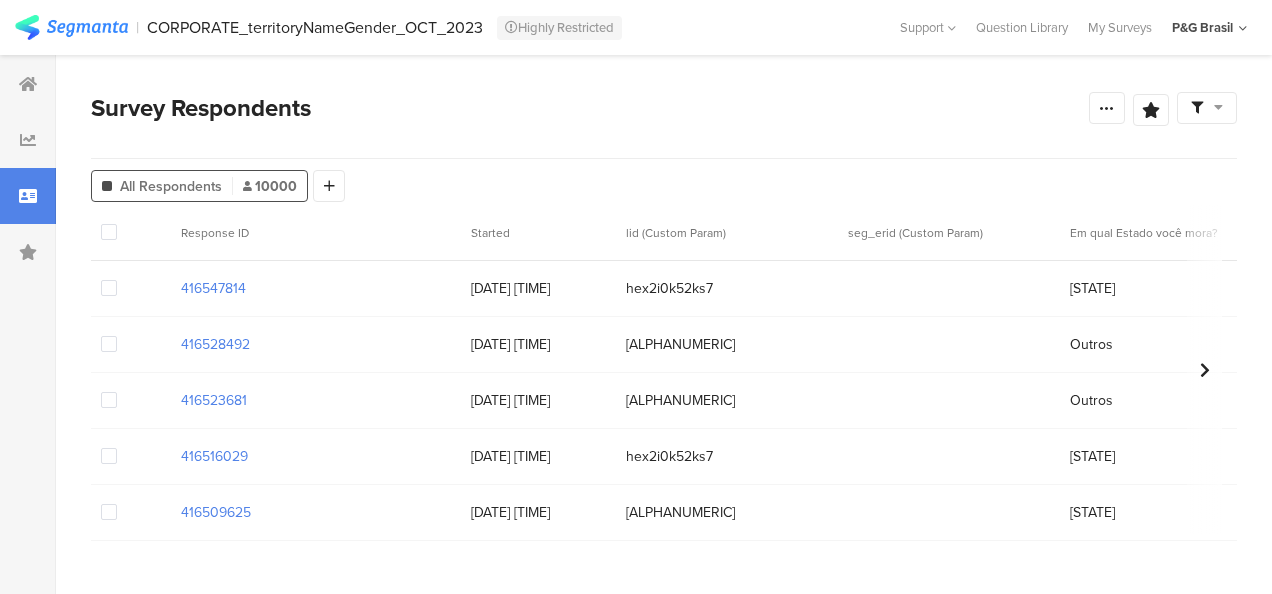 click on "06/08/2025 10:52:28" at bounding box center (538, 288) 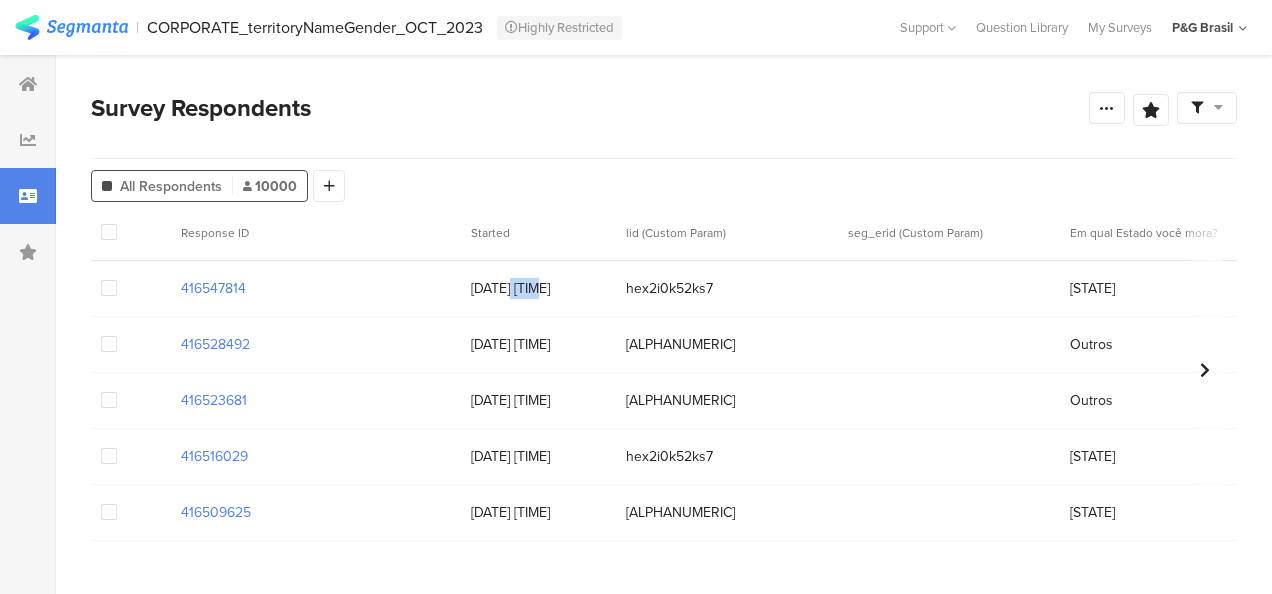 click on "06/08/2025 10:52:28" at bounding box center (538, 288) 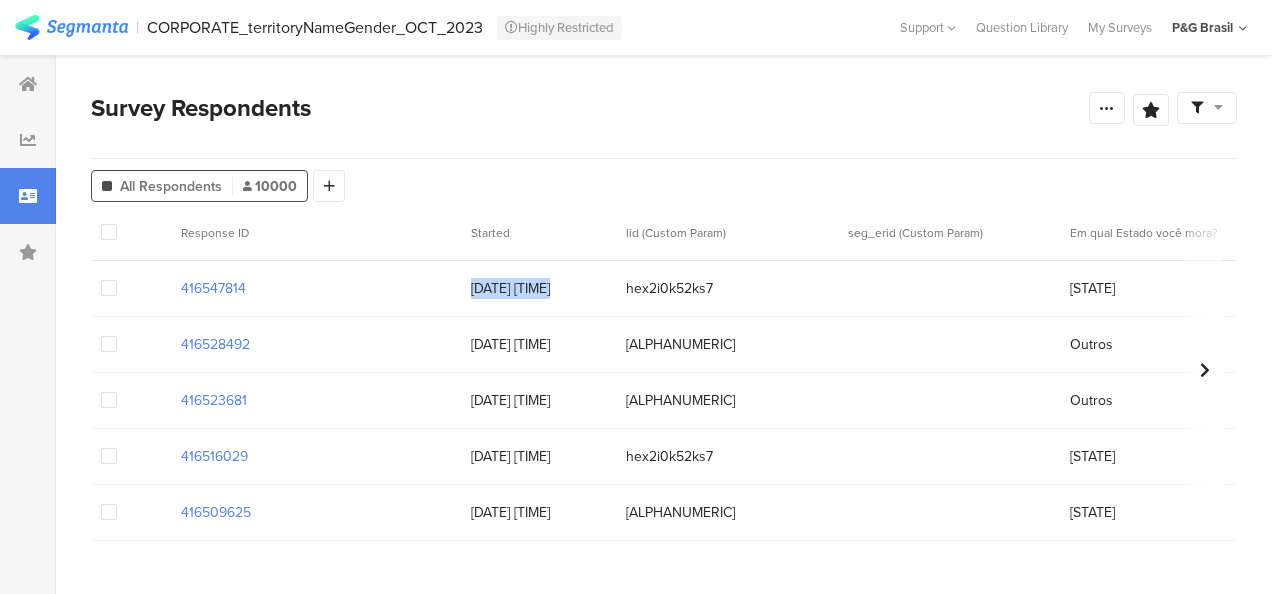 click on "06/08/2025 10:52:28" at bounding box center [538, 288] 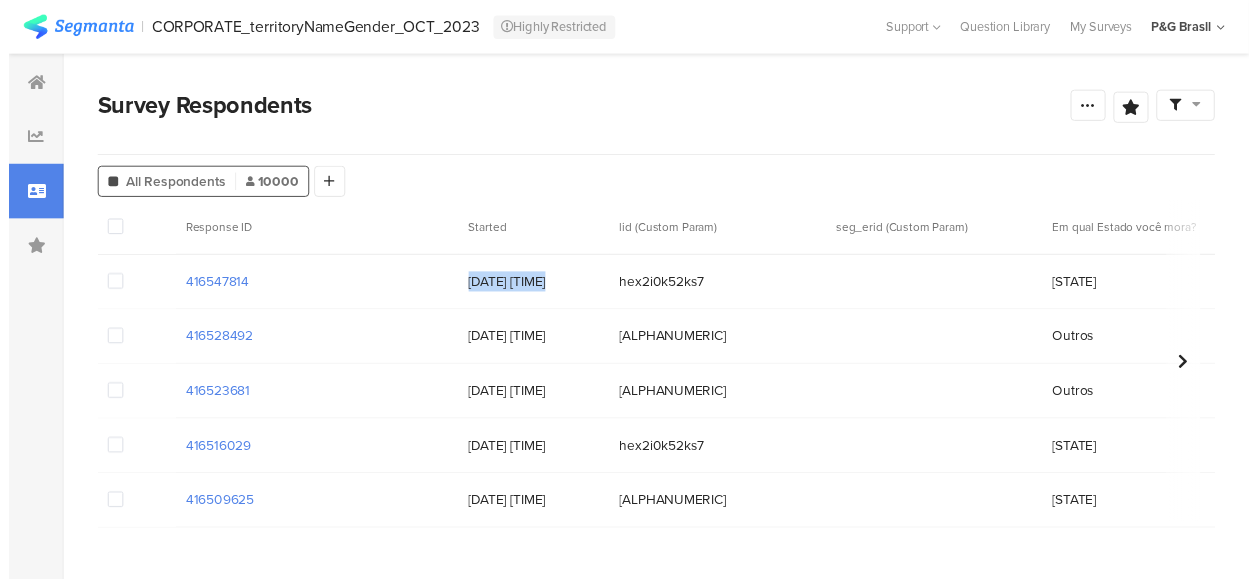 scroll, scrollTop: 552, scrollLeft: 0, axis: vertical 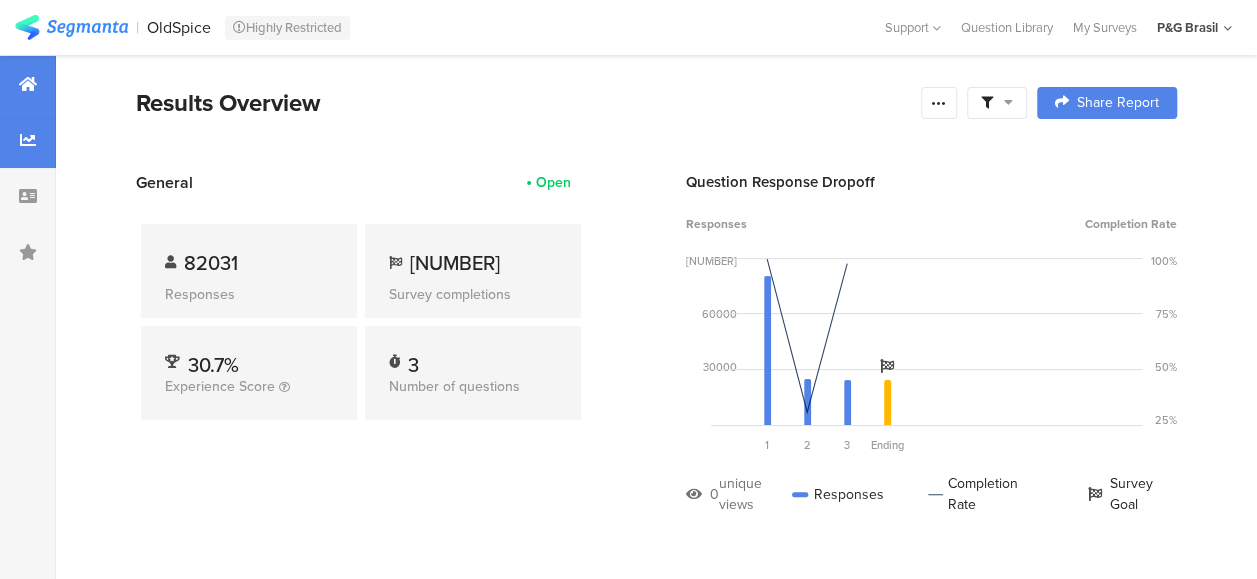 click at bounding box center [28, 140] 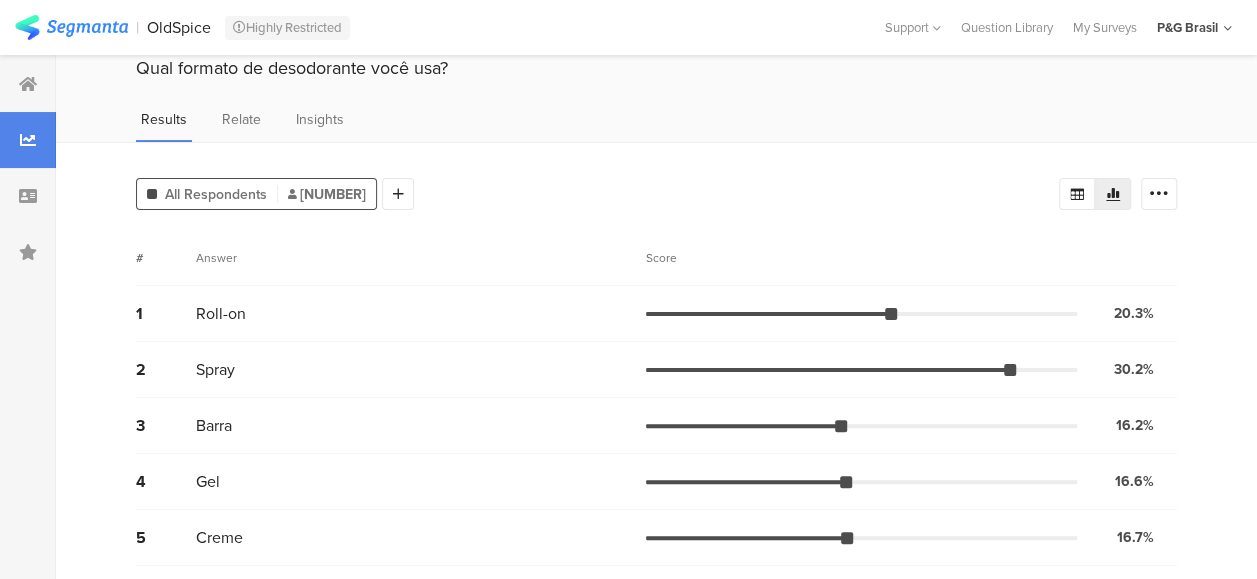 scroll, scrollTop: 79, scrollLeft: 0, axis: vertical 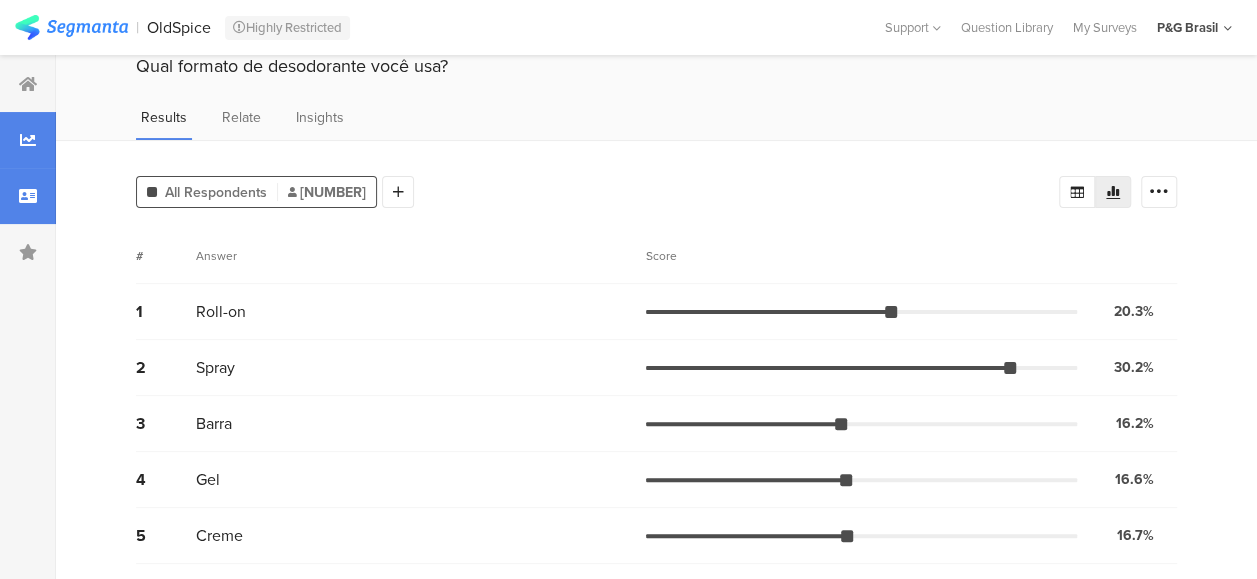 click at bounding box center (28, 196) 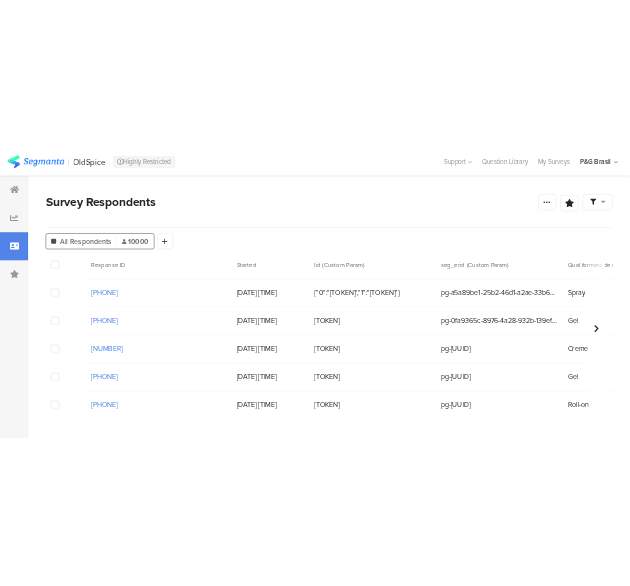 scroll, scrollTop: 0, scrollLeft: 0, axis: both 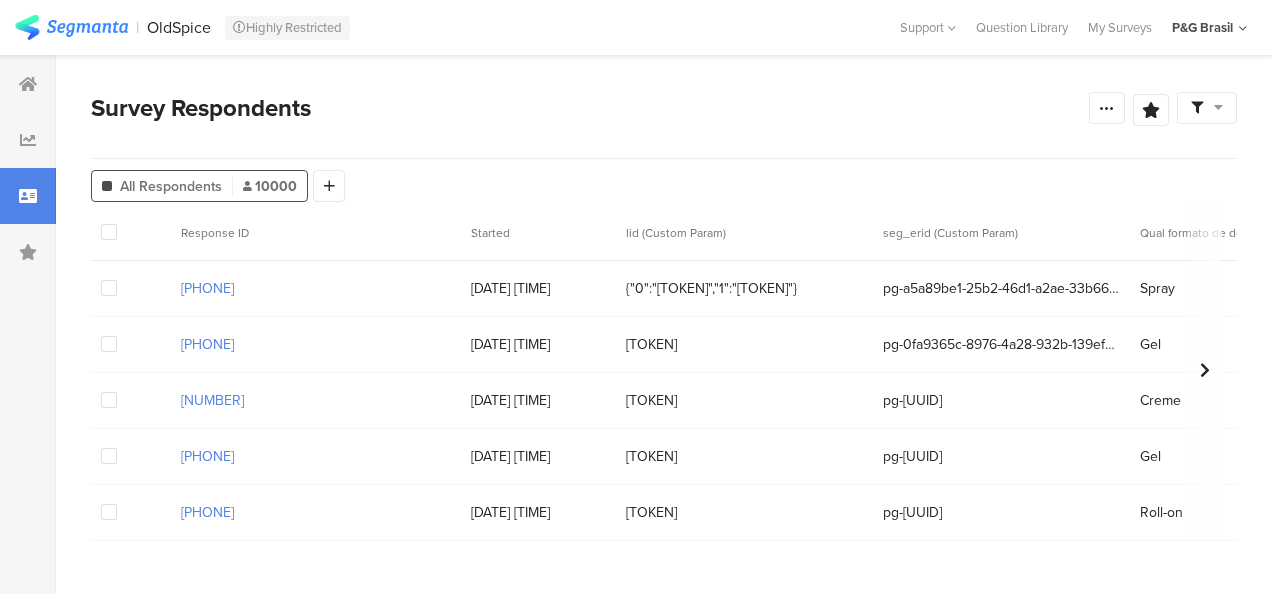click on "01/08/2025 18:51:50" at bounding box center (538, 288) 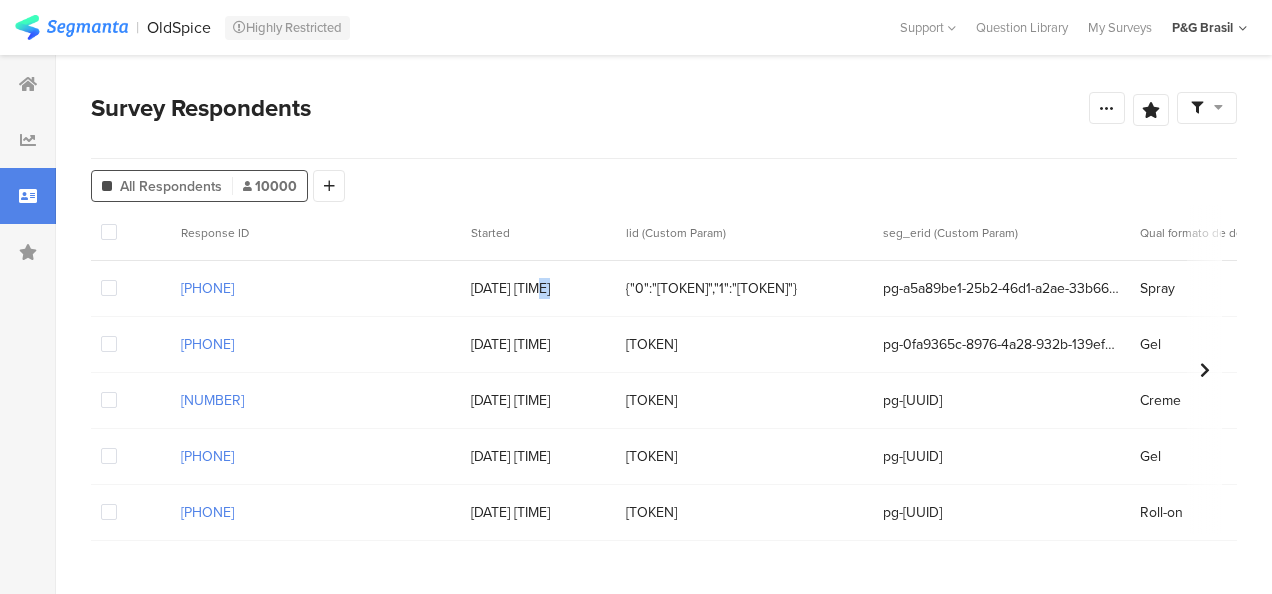click on "01/08/2025 18:51:50" at bounding box center (538, 288) 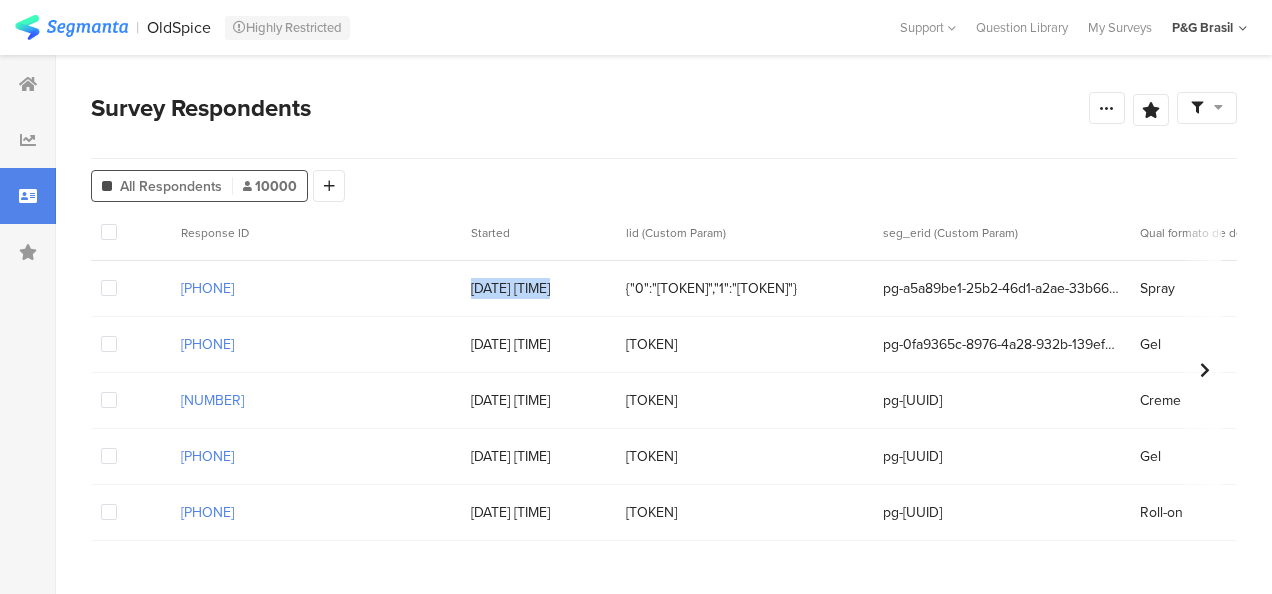 click on "01/08/2025 18:51:50" at bounding box center [538, 288] 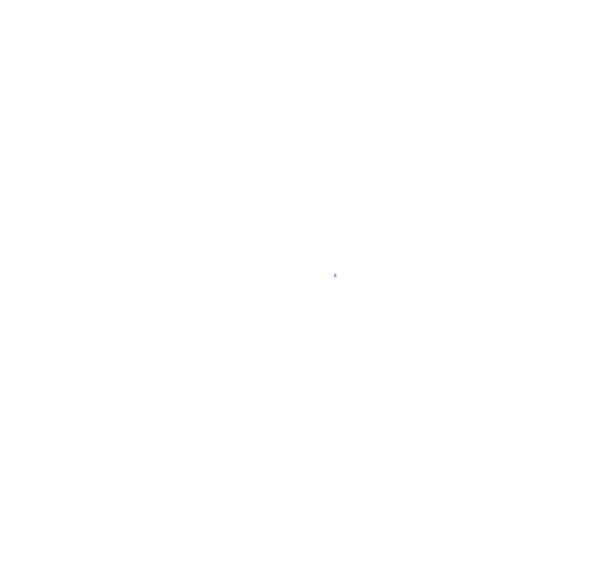 scroll, scrollTop: 0, scrollLeft: 0, axis: both 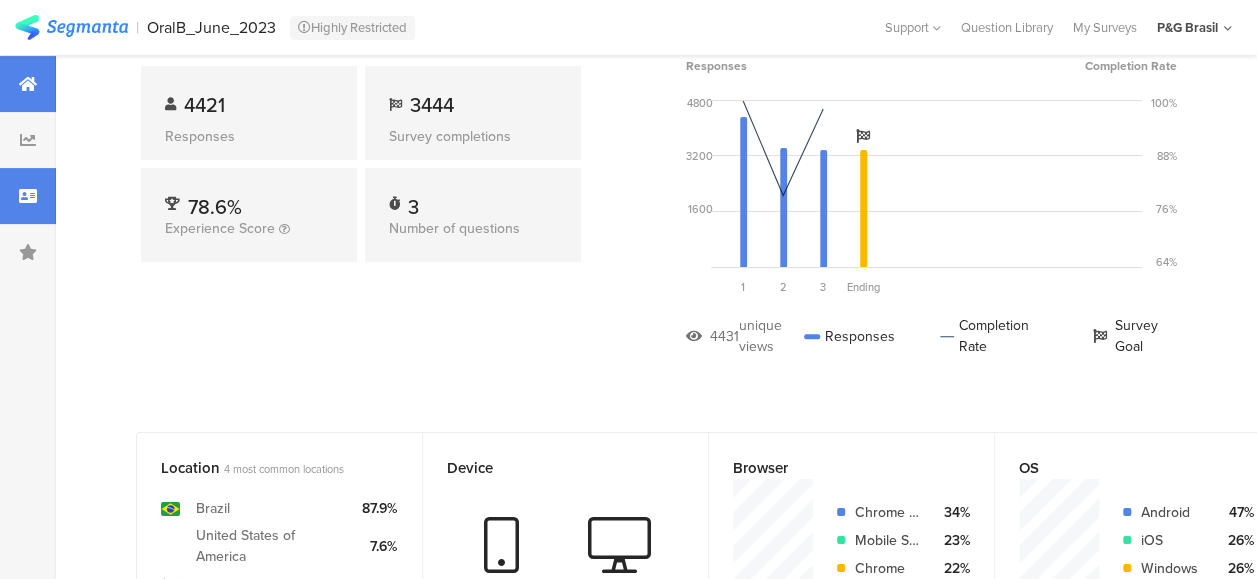 click at bounding box center (28, 196) 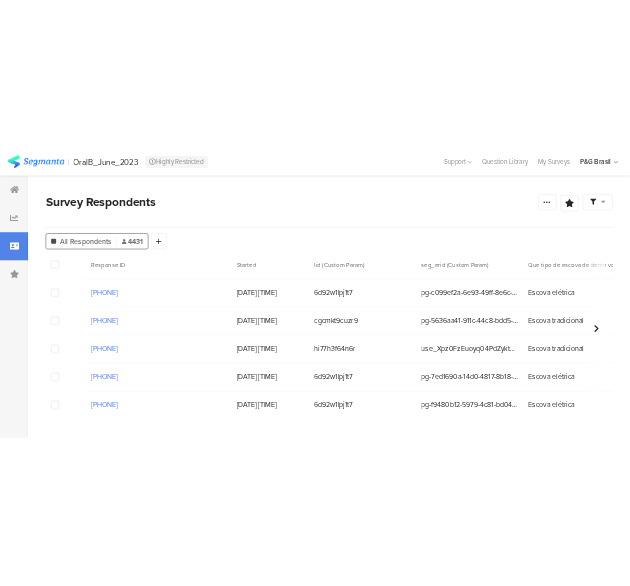 scroll, scrollTop: 0, scrollLeft: 0, axis: both 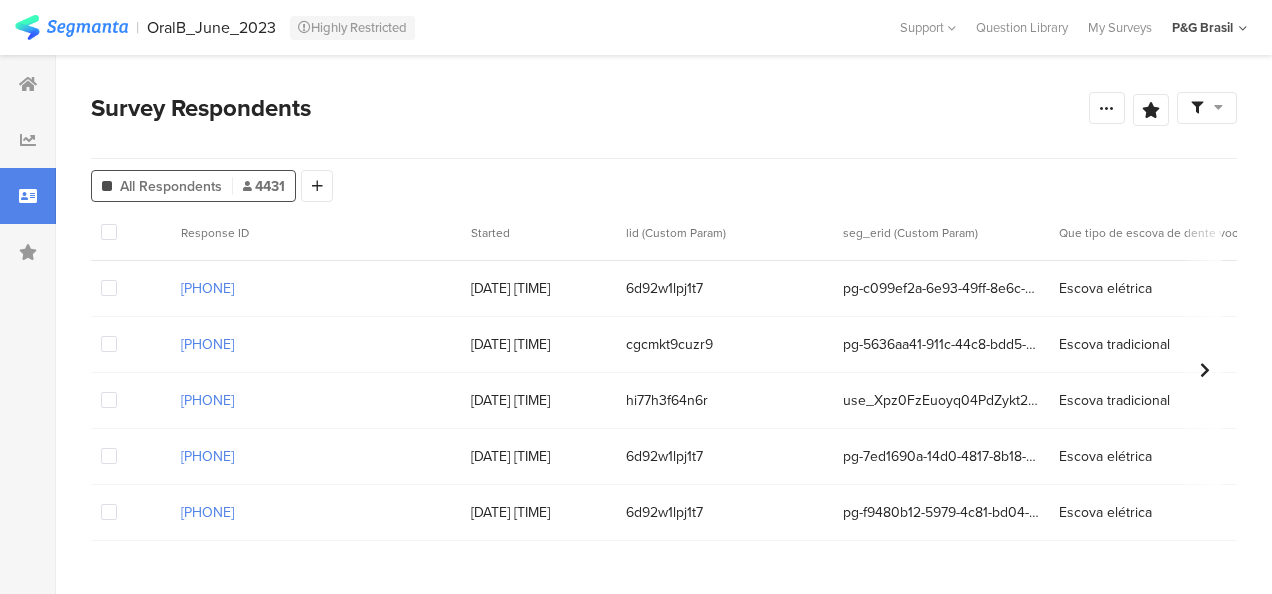 click on "04/08/2025 18:07:33" at bounding box center [538, 288] 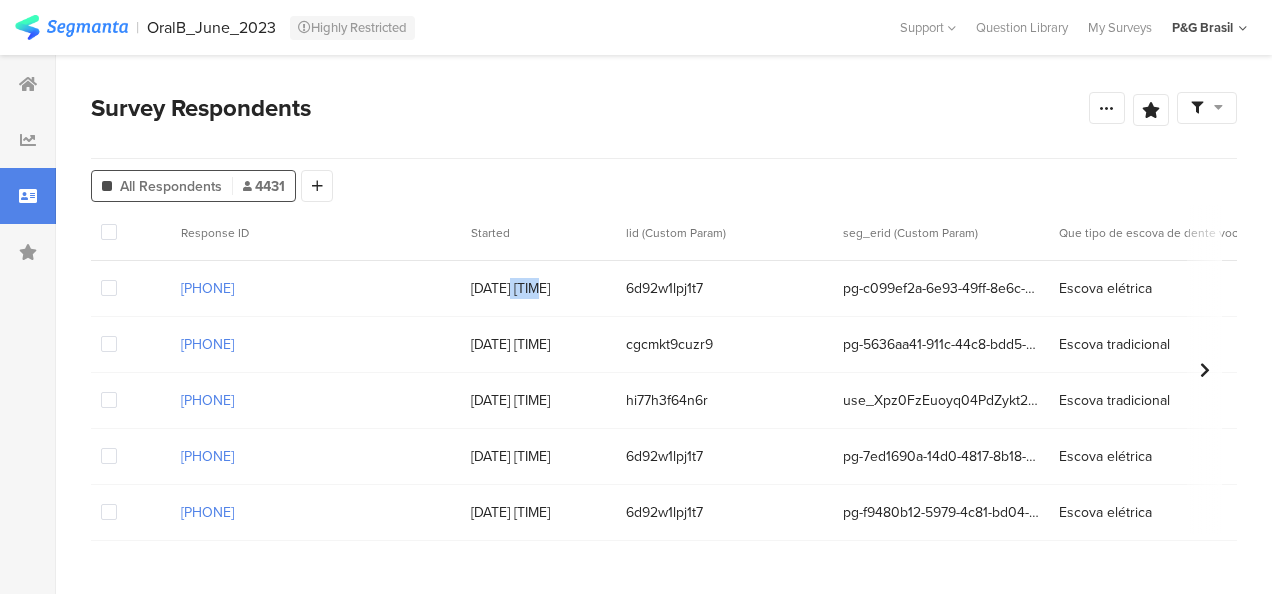 click on "04/08/2025 18:07:33" at bounding box center (538, 288) 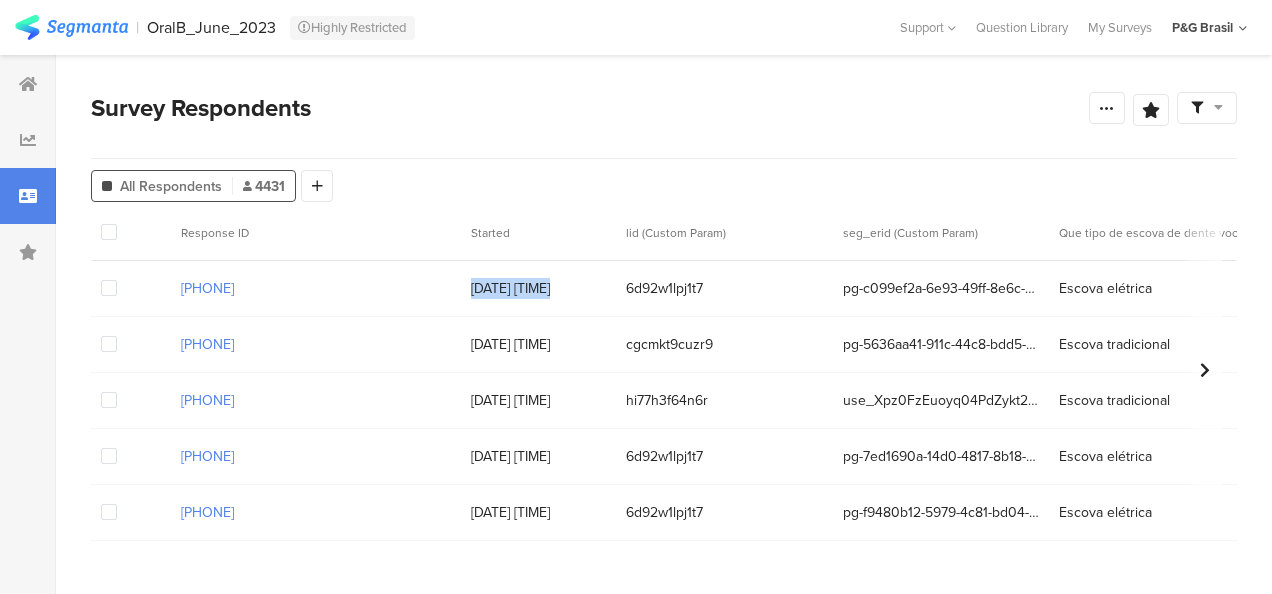 click on "04/08/2025 18:07:33" at bounding box center [538, 288] 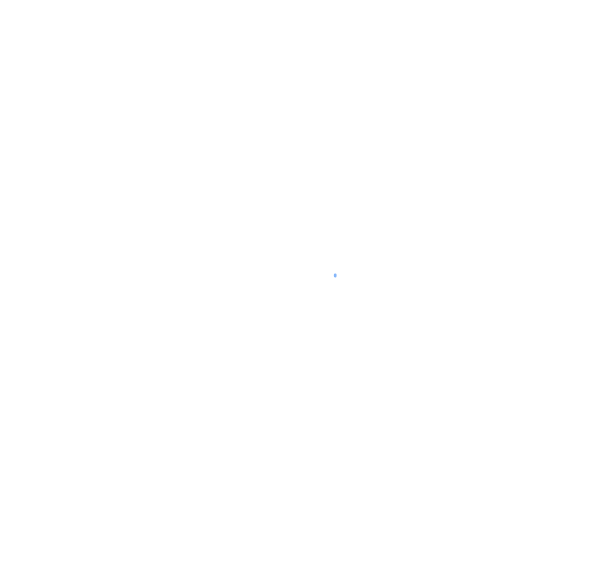 scroll, scrollTop: 0, scrollLeft: 0, axis: both 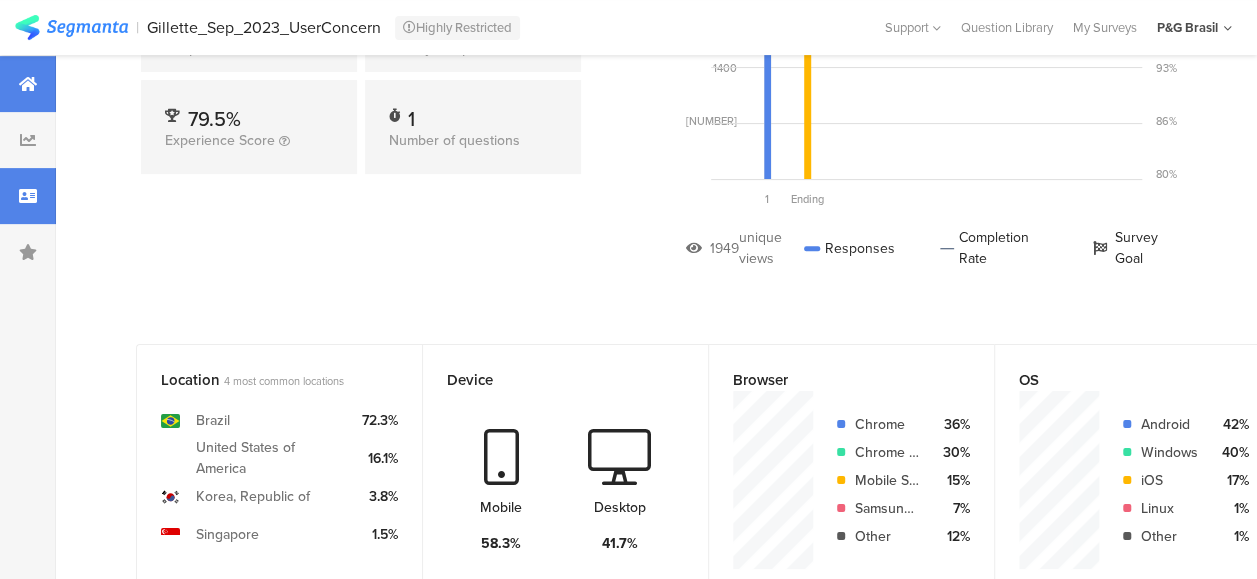 click at bounding box center (28, 196) 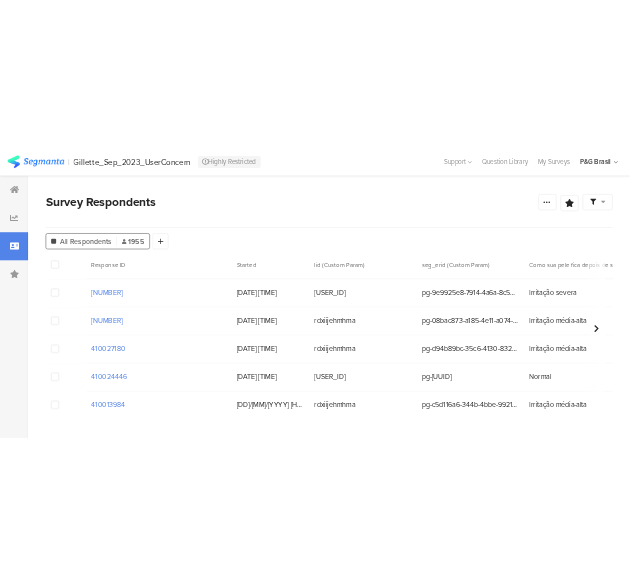 scroll, scrollTop: 0, scrollLeft: 0, axis: both 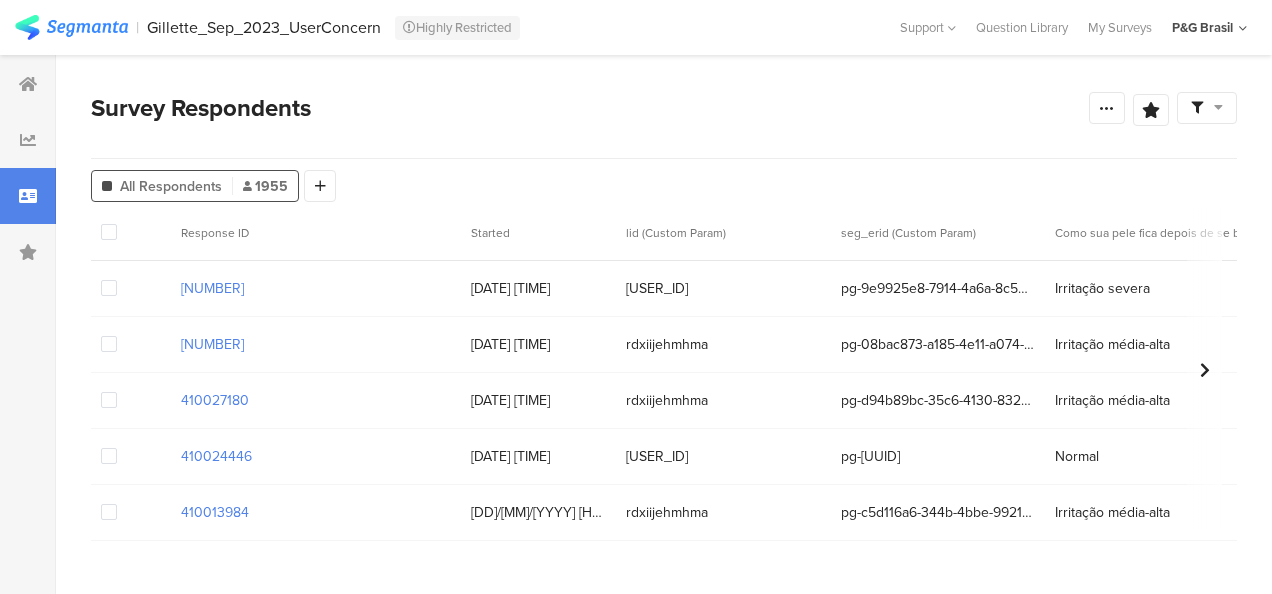 click on "[DATE] [TIME]" at bounding box center (538, 288) 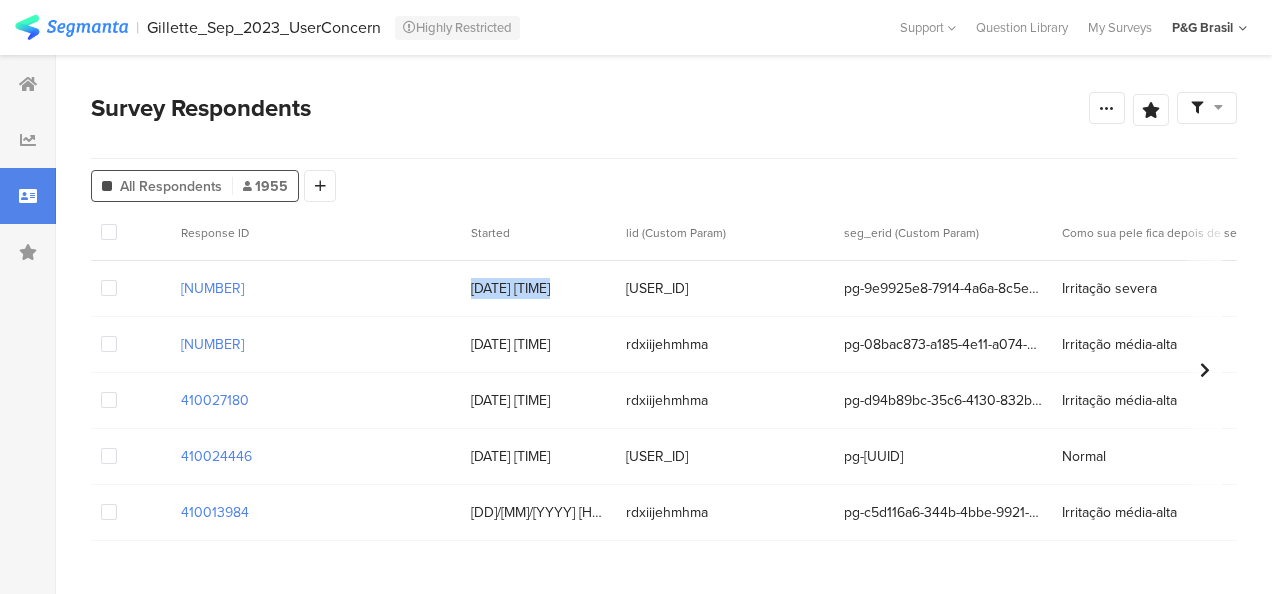 click on "[DATE] [TIME]" at bounding box center [538, 288] 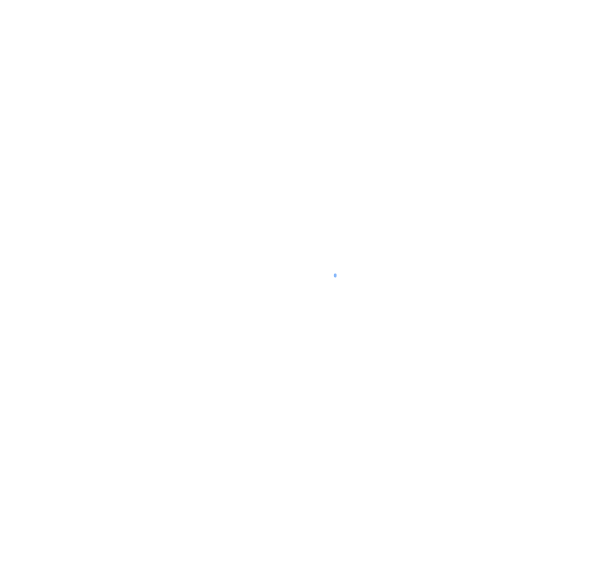 scroll, scrollTop: 0, scrollLeft: 0, axis: both 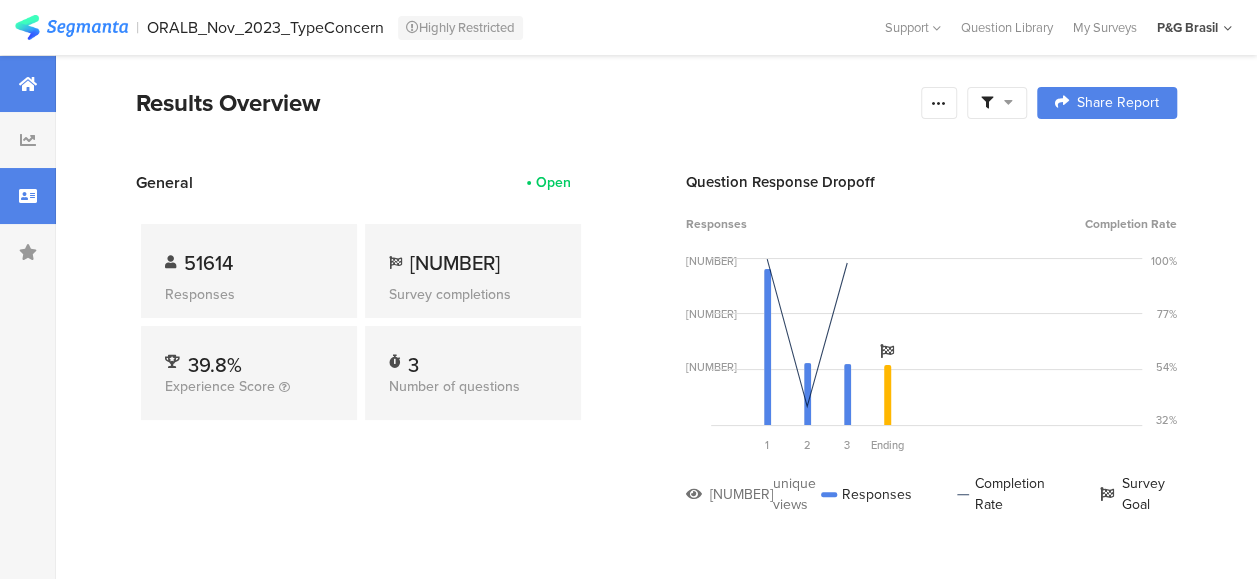 click at bounding box center (28, 196) 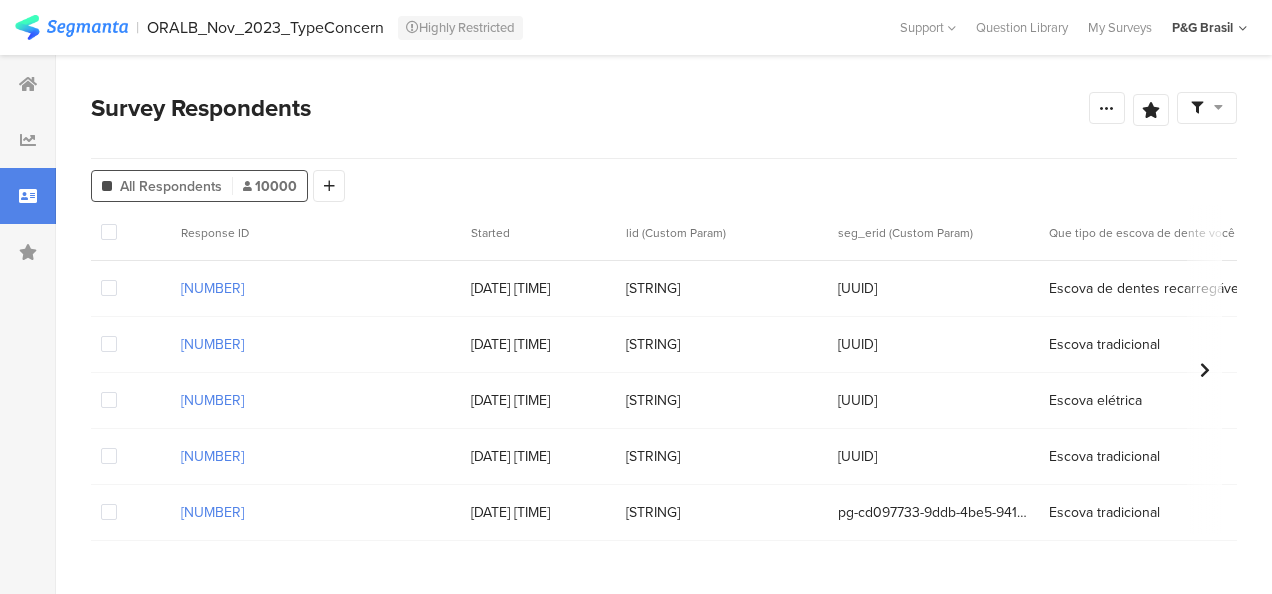 click on "05/08/2025 22:15:49" at bounding box center (538, 288) 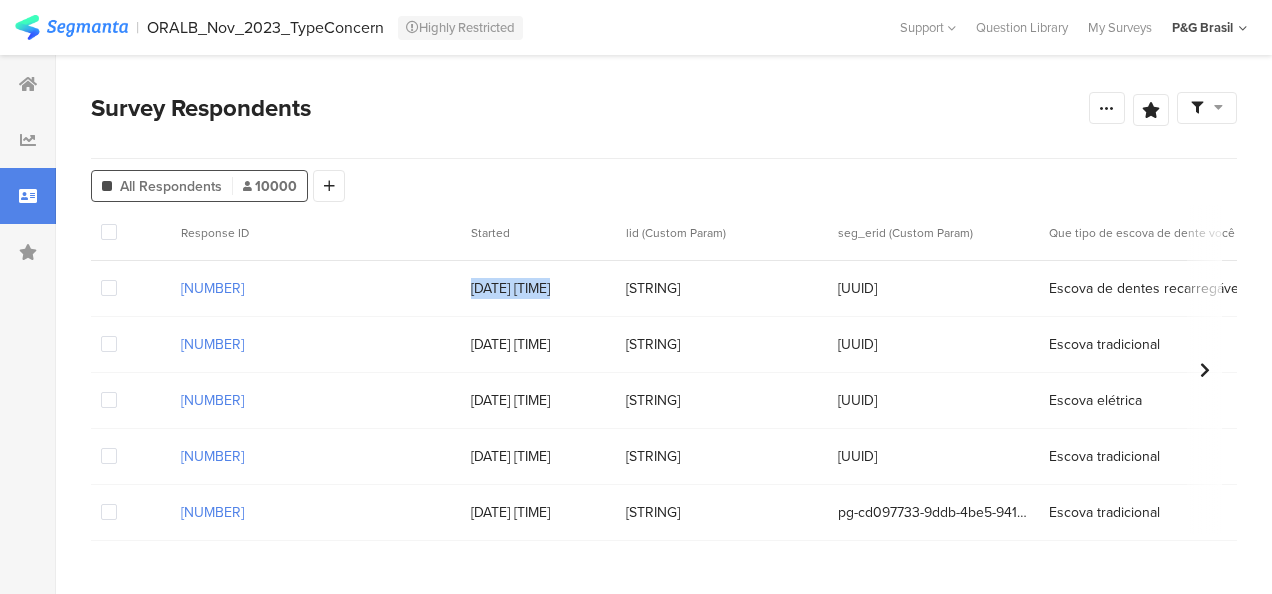 click on "05/08/2025 22:15:49" at bounding box center [538, 288] 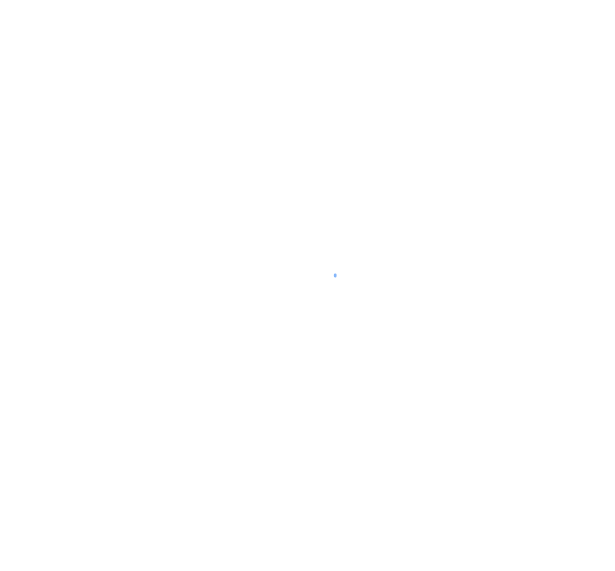 scroll, scrollTop: 0, scrollLeft: 0, axis: both 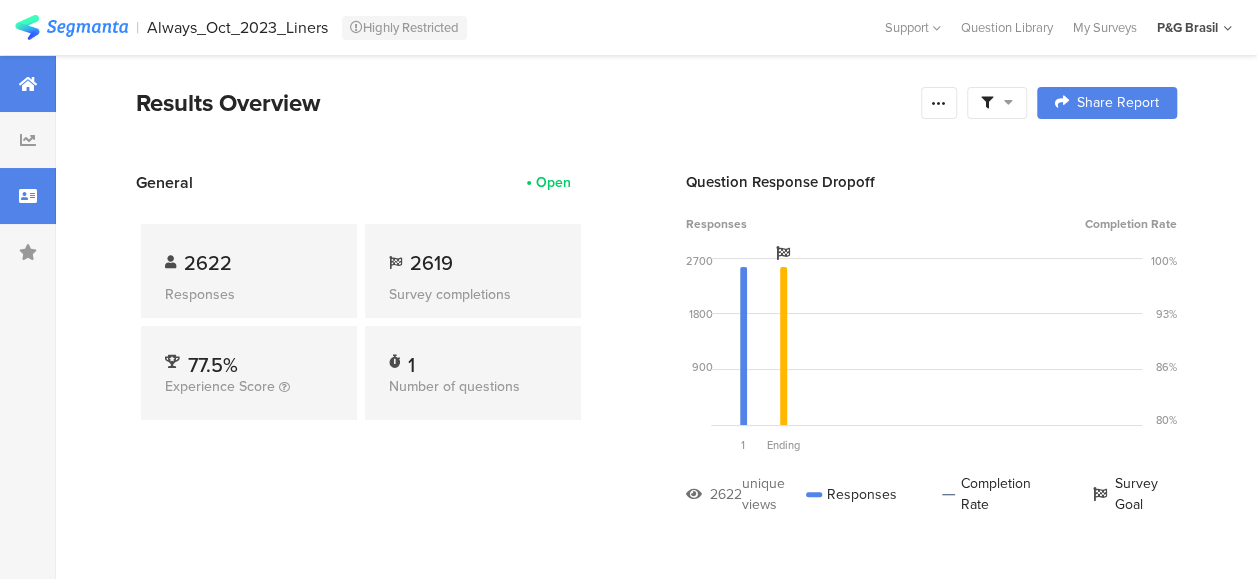 click at bounding box center (28, 196) 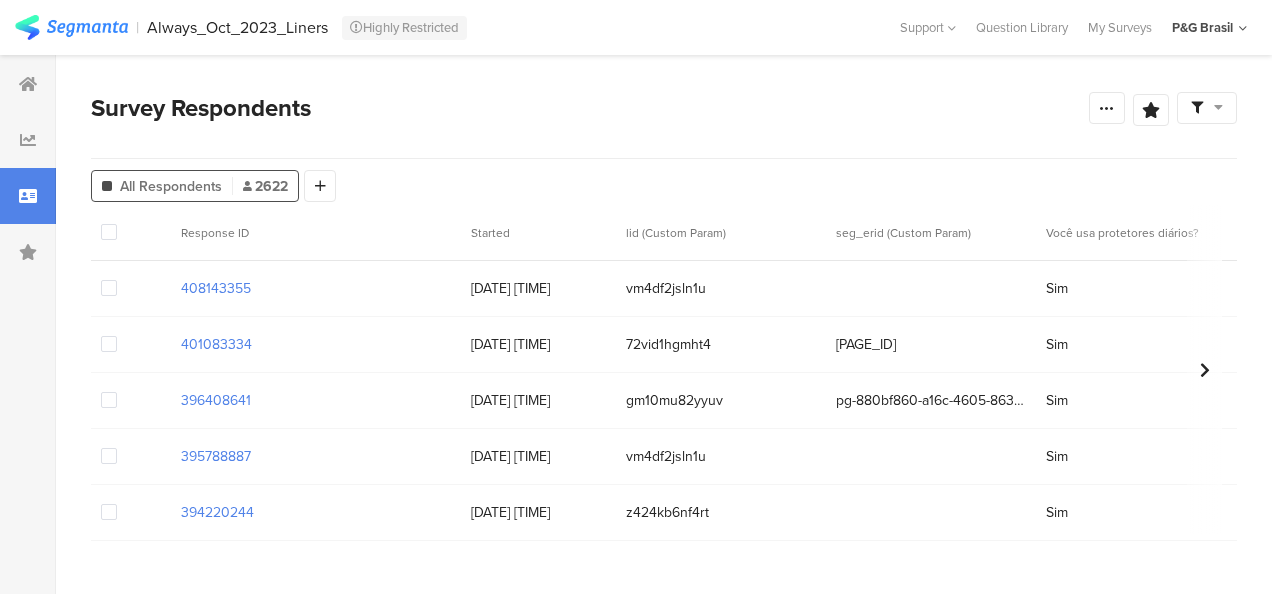 click on "[DATE] [TIME]" at bounding box center [538, 288] 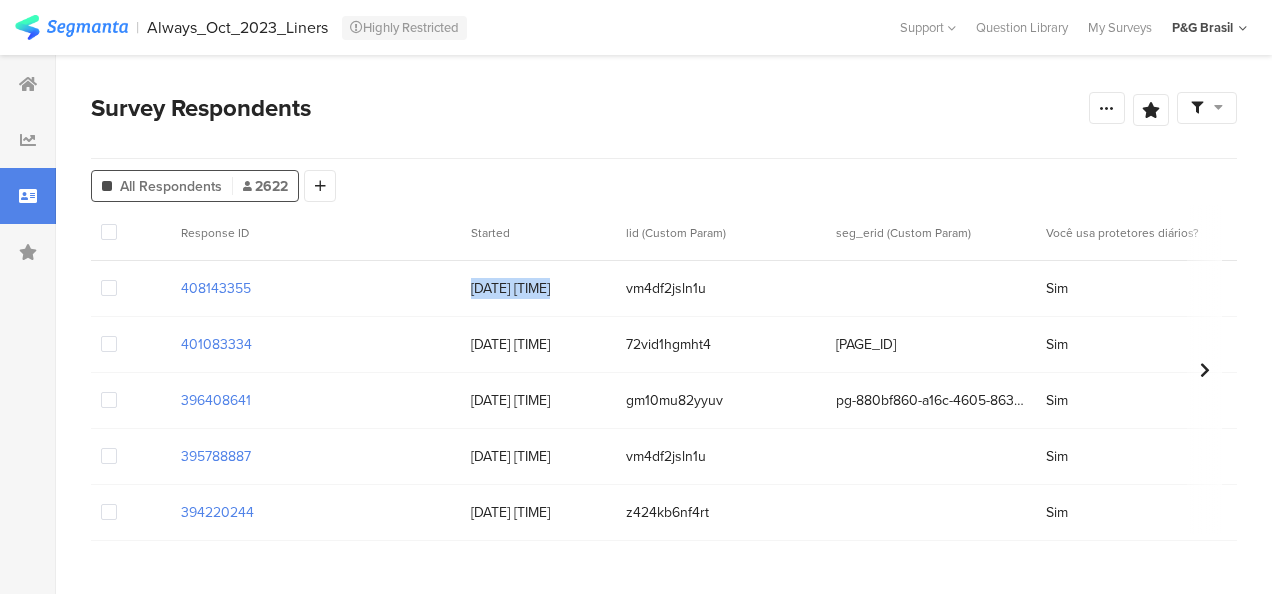 click on "[DATE] [TIME]" at bounding box center [538, 288] 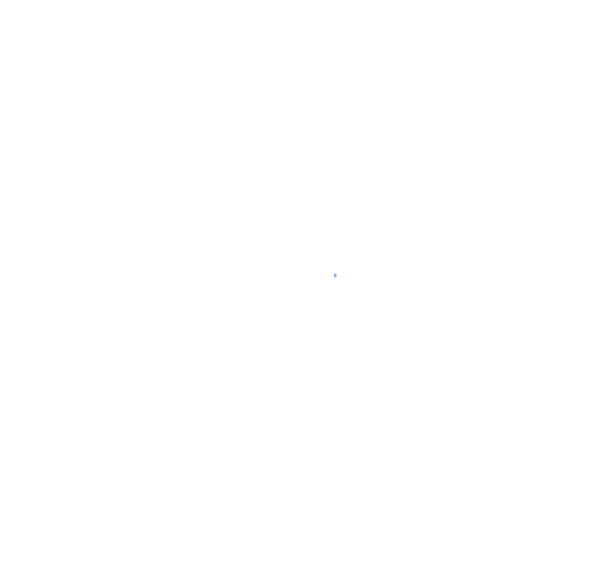 scroll, scrollTop: 0, scrollLeft: 0, axis: both 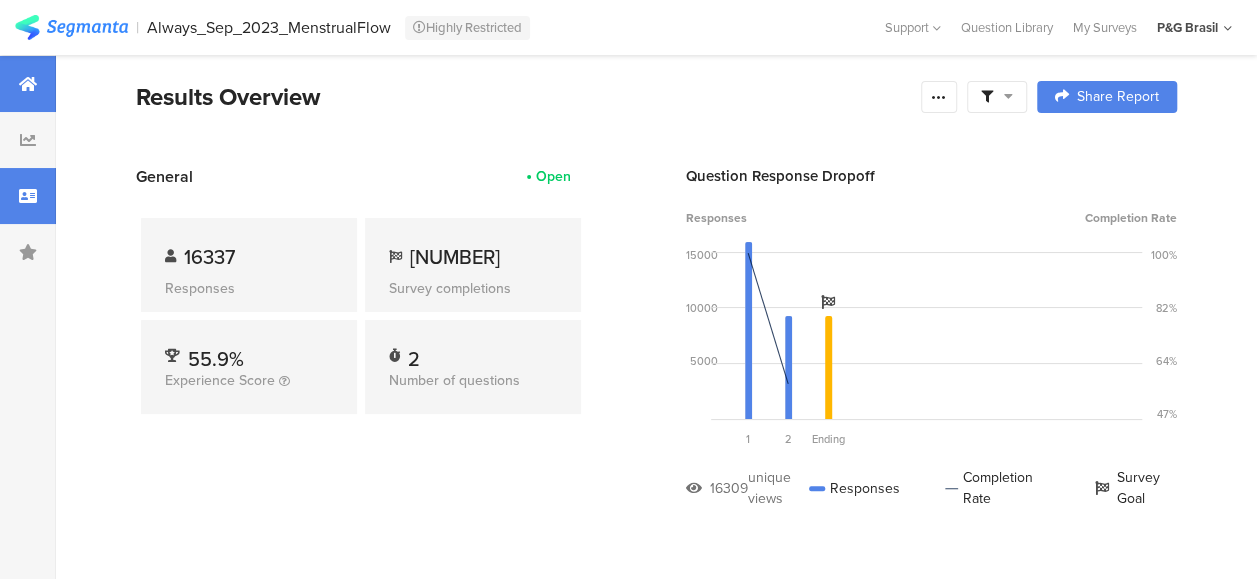 click at bounding box center [28, 196] 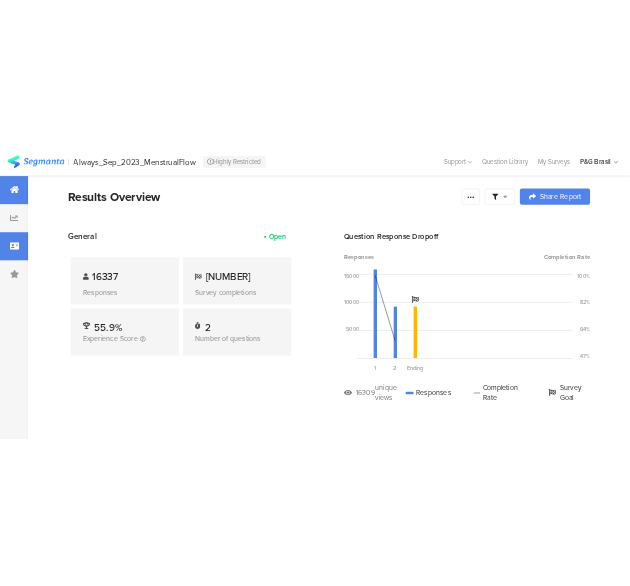 scroll, scrollTop: 0, scrollLeft: 0, axis: both 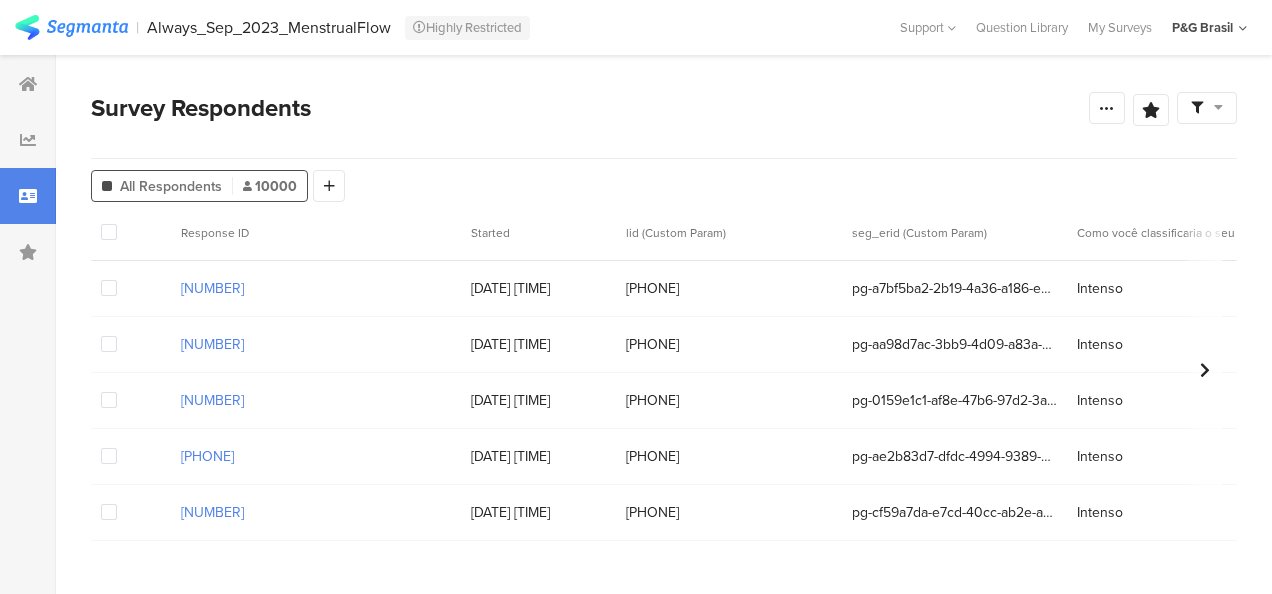 click on "[NUMBER]" at bounding box center [316, 288] 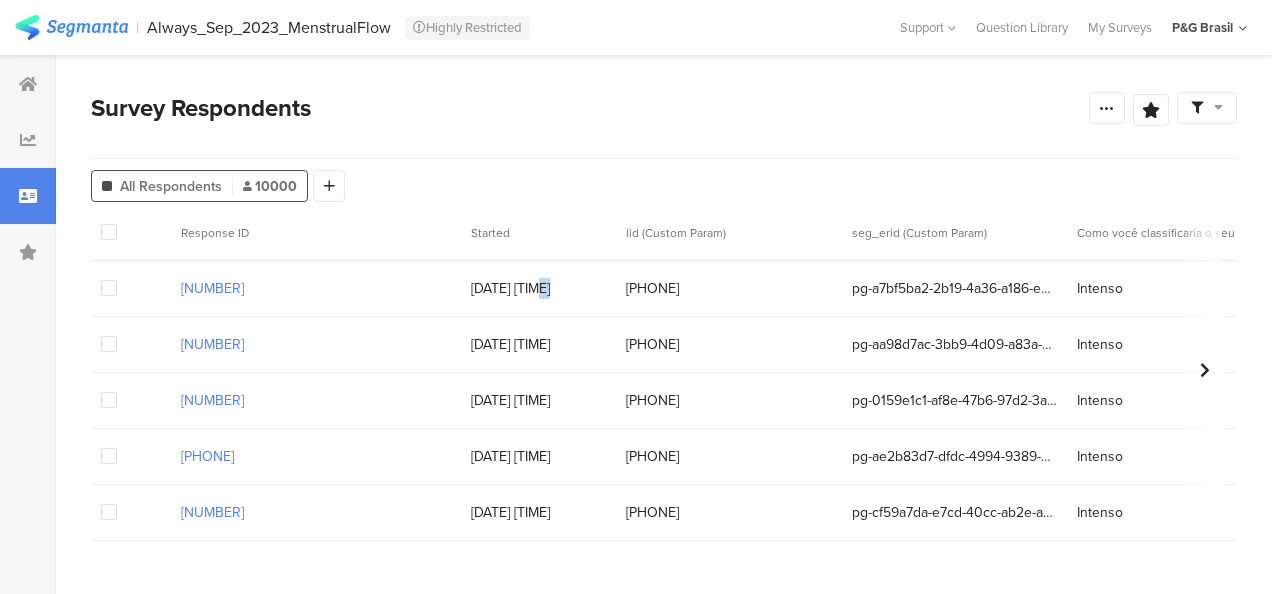 click on "[DATE] [TIME]" at bounding box center (538, 288) 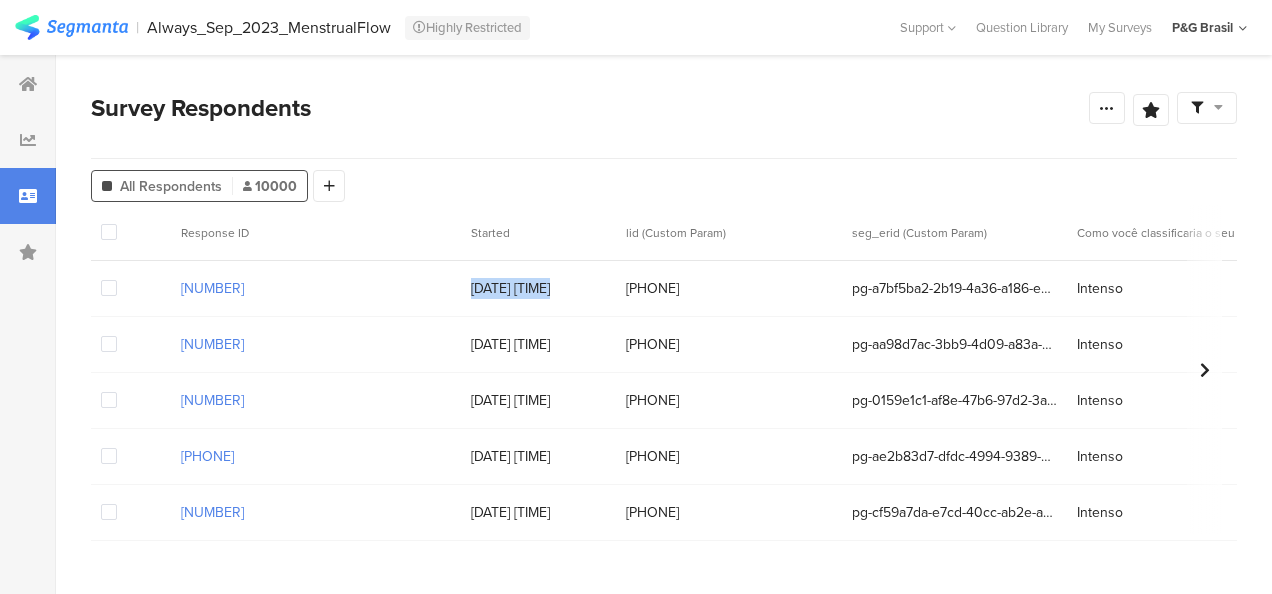 click on "[DATE] [TIME]" at bounding box center (538, 288) 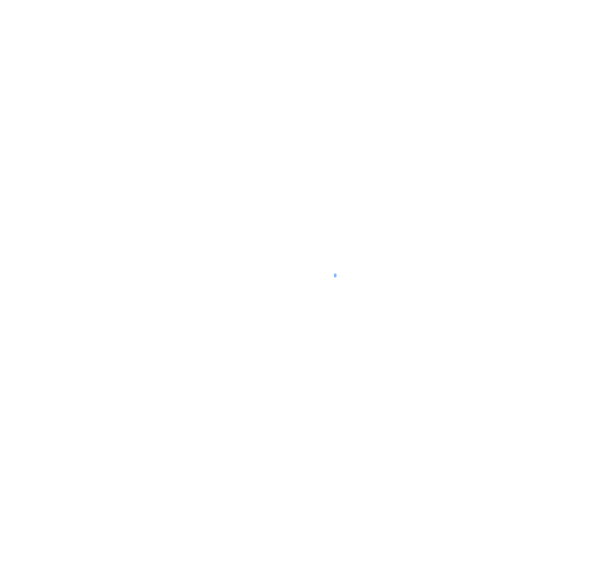 scroll, scrollTop: 0, scrollLeft: 0, axis: both 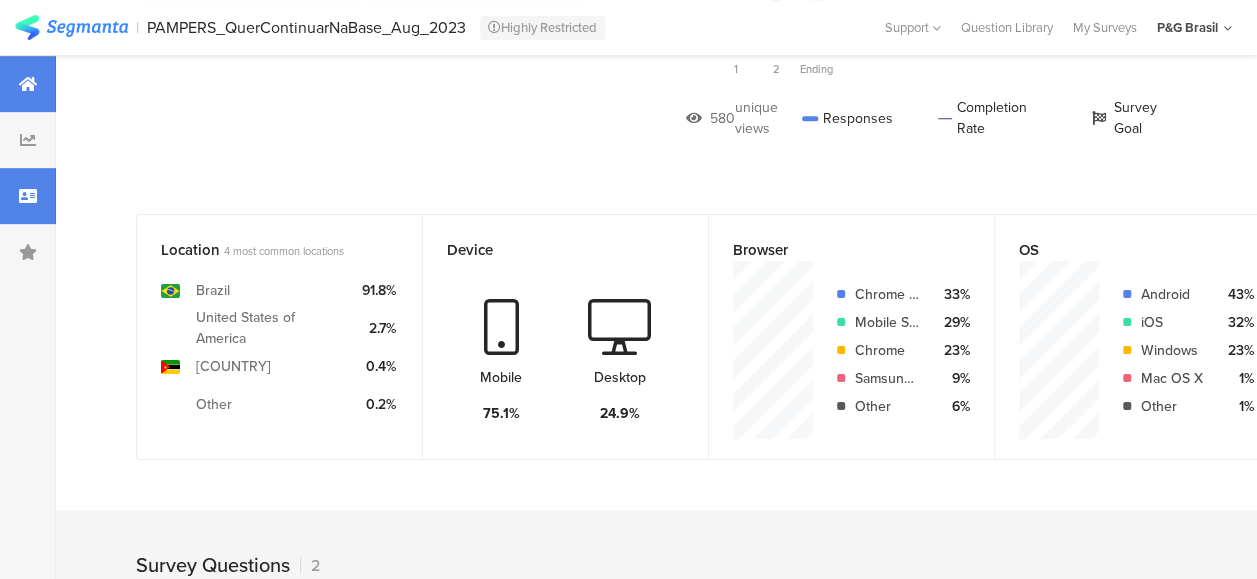 click at bounding box center [28, 196] 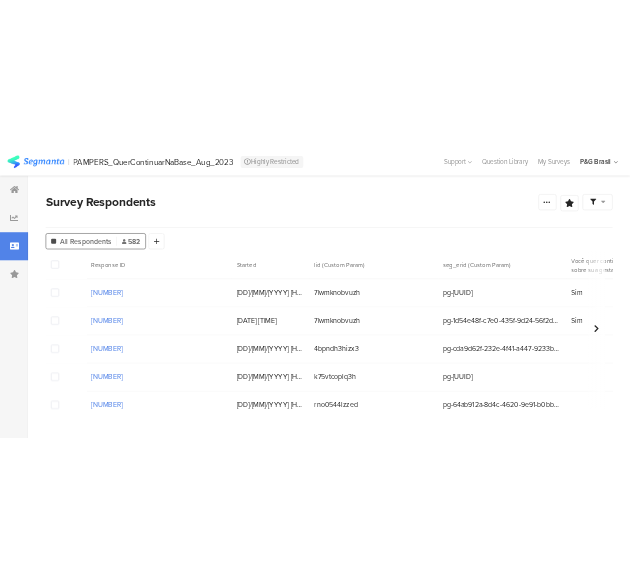 scroll, scrollTop: 0, scrollLeft: 0, axis: both 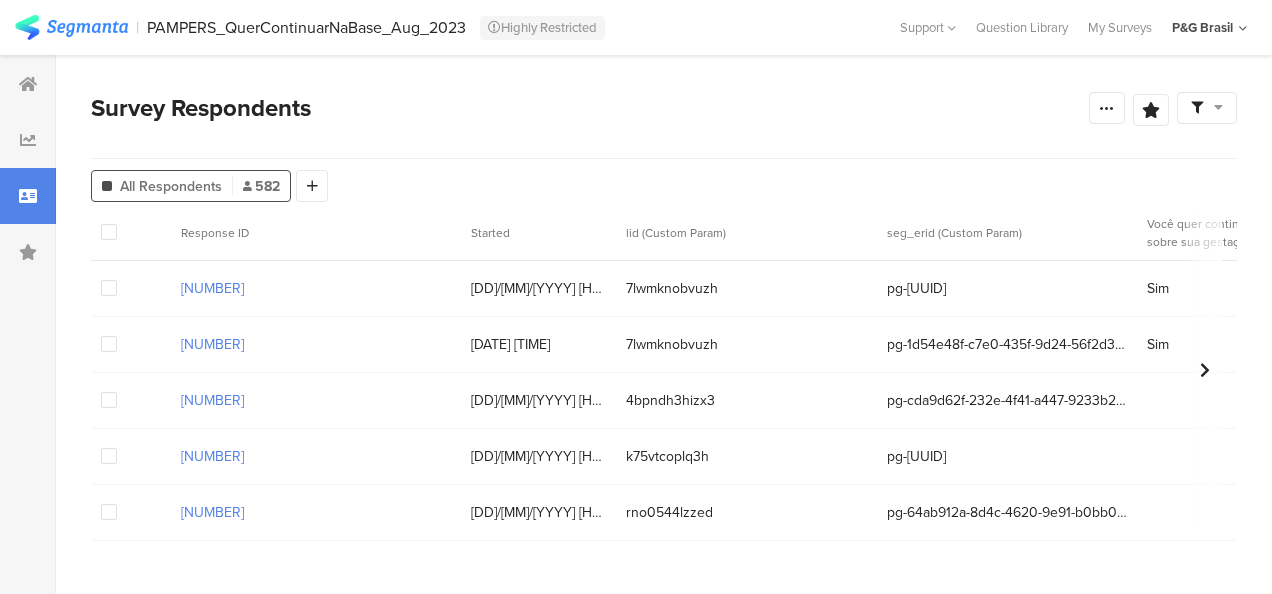 click on "[DD]/[MM]/[YYYY] [HH]:[MM]:[SS]" at bounding box center (538, 288) 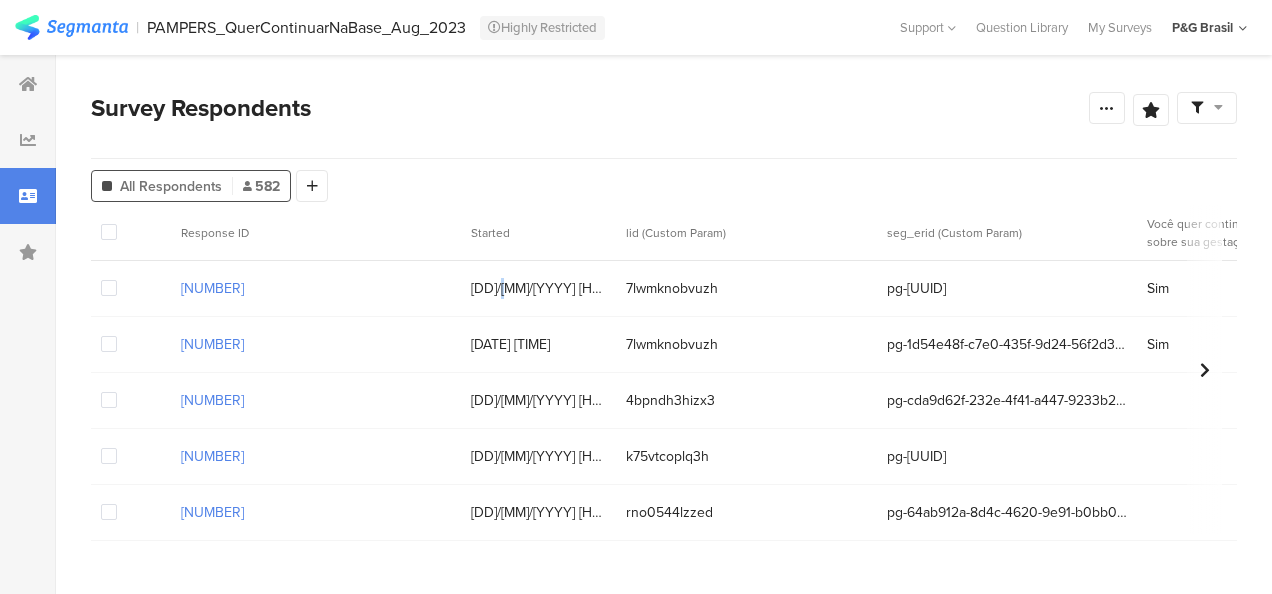 click on "12/12/2024 09:37:29" at bounding box center (538, 288) 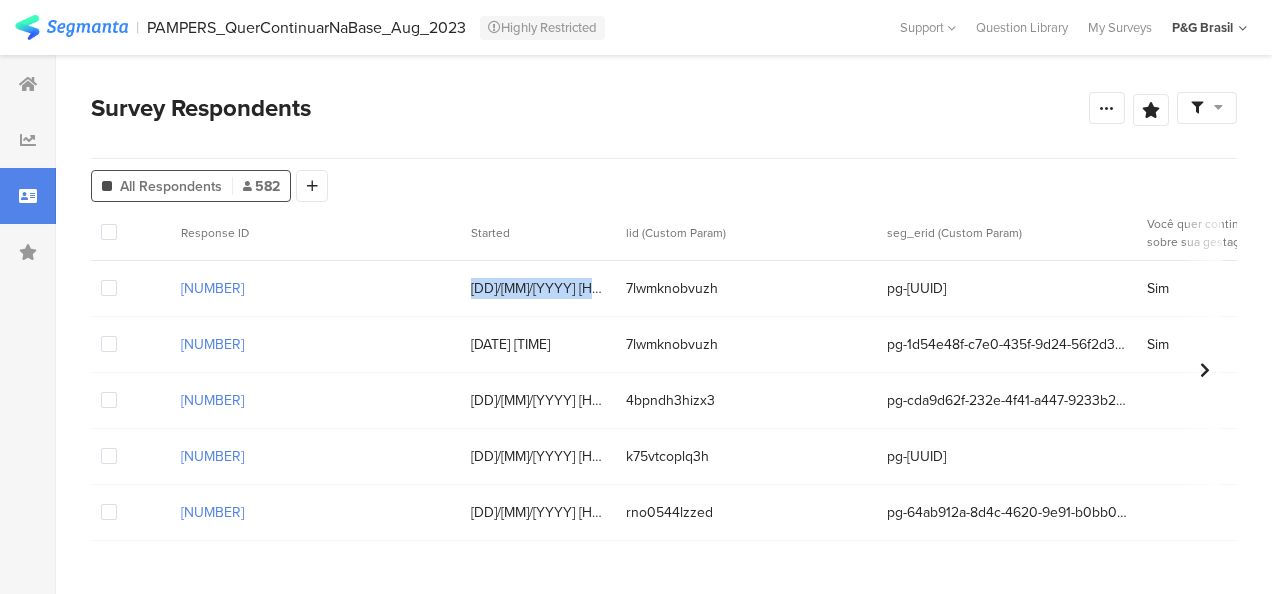 click on "12/12/2024 09:37:29" at bounding box center (538, 288) 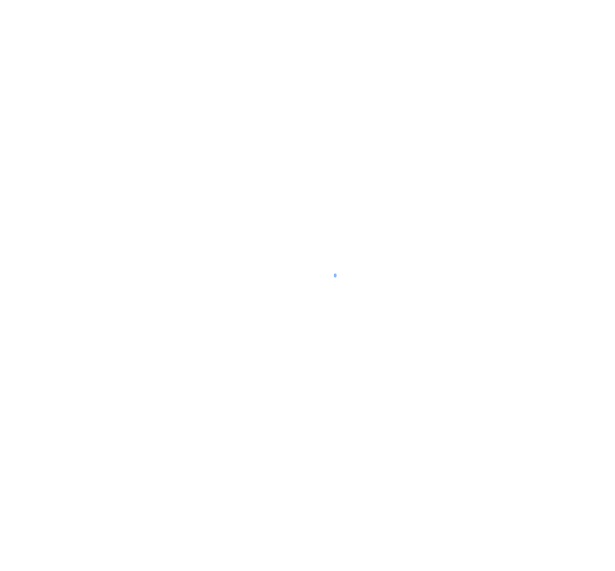 scroll, scrollTop: 0, scrollLeft: 0, axis: both 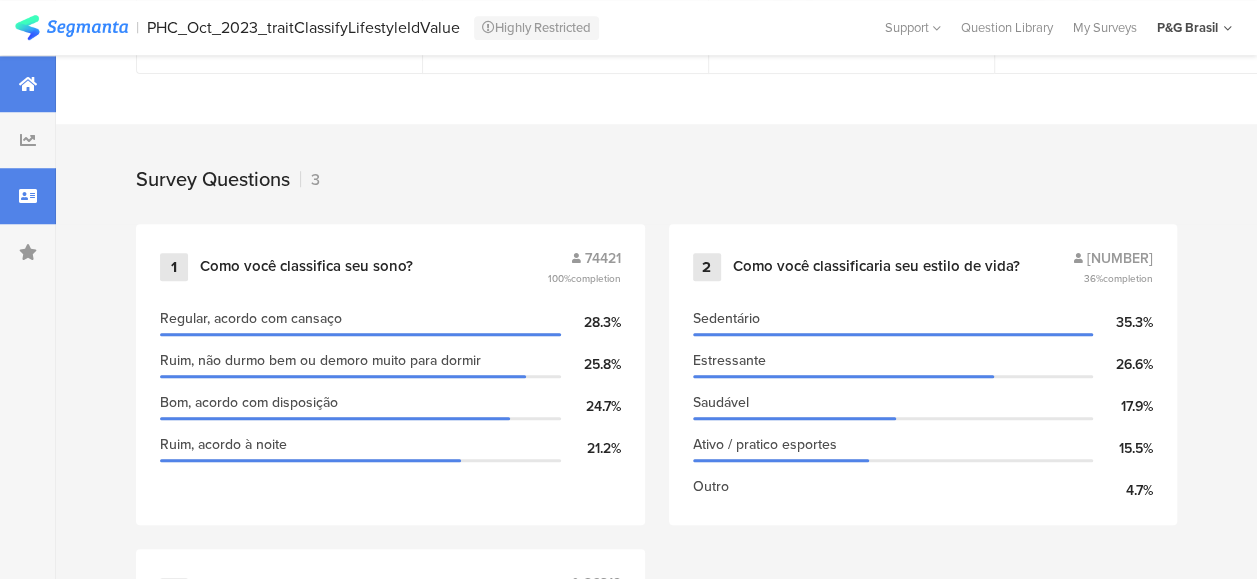 click at bounding box center (28, 196) 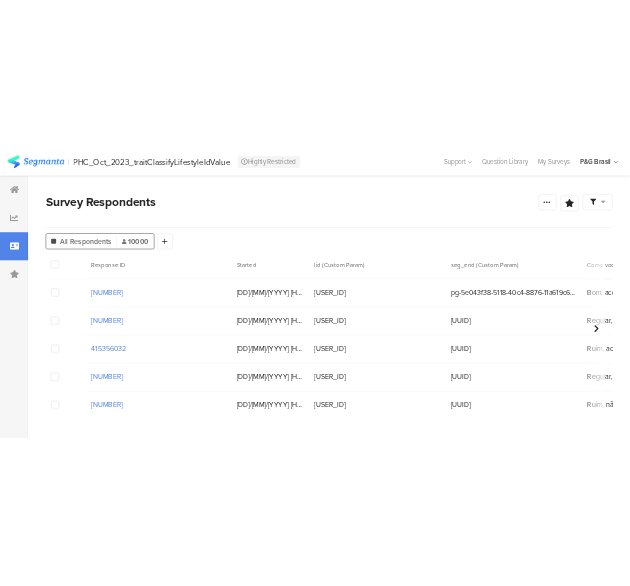 scroll, scrollTop: 0, scrollLeft: 0, axis: both 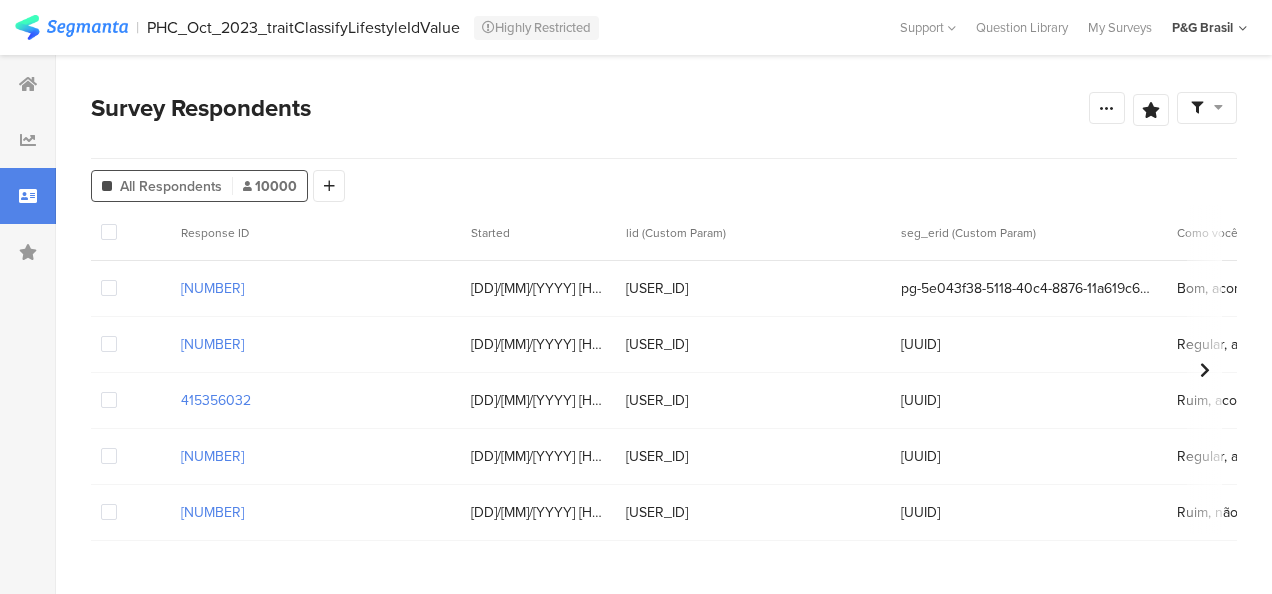 click on "05/08/2025 15:10:49" at bounding box center (538, 288) 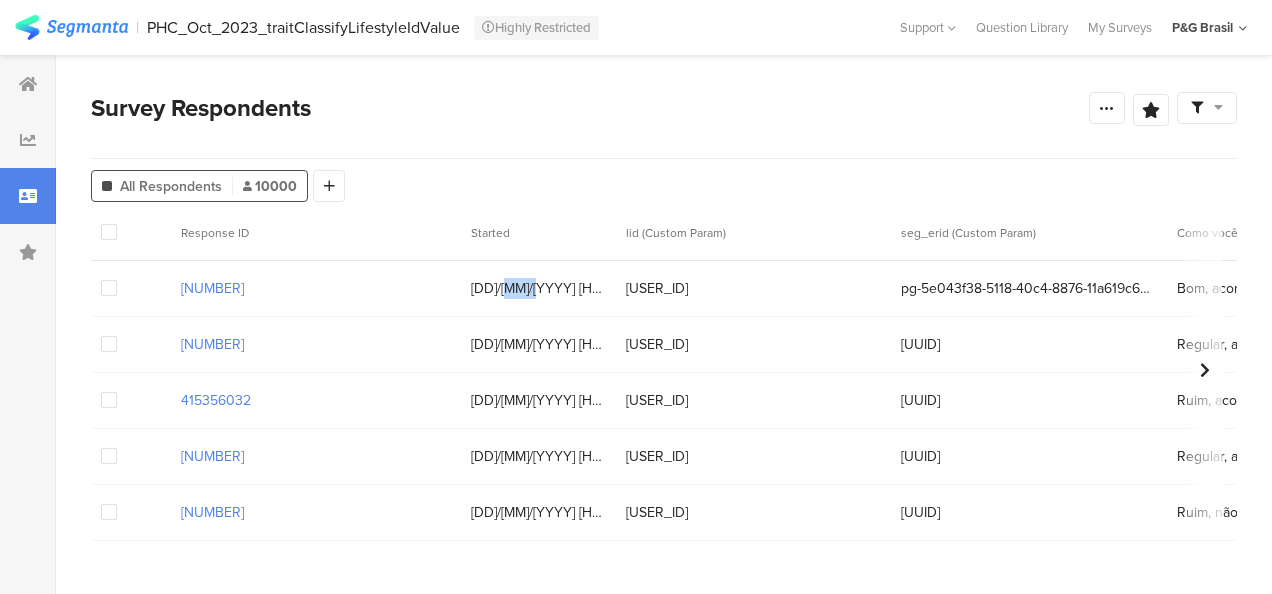 click on "05/08/2025 15:10:49" at bounding box center (538, 288) 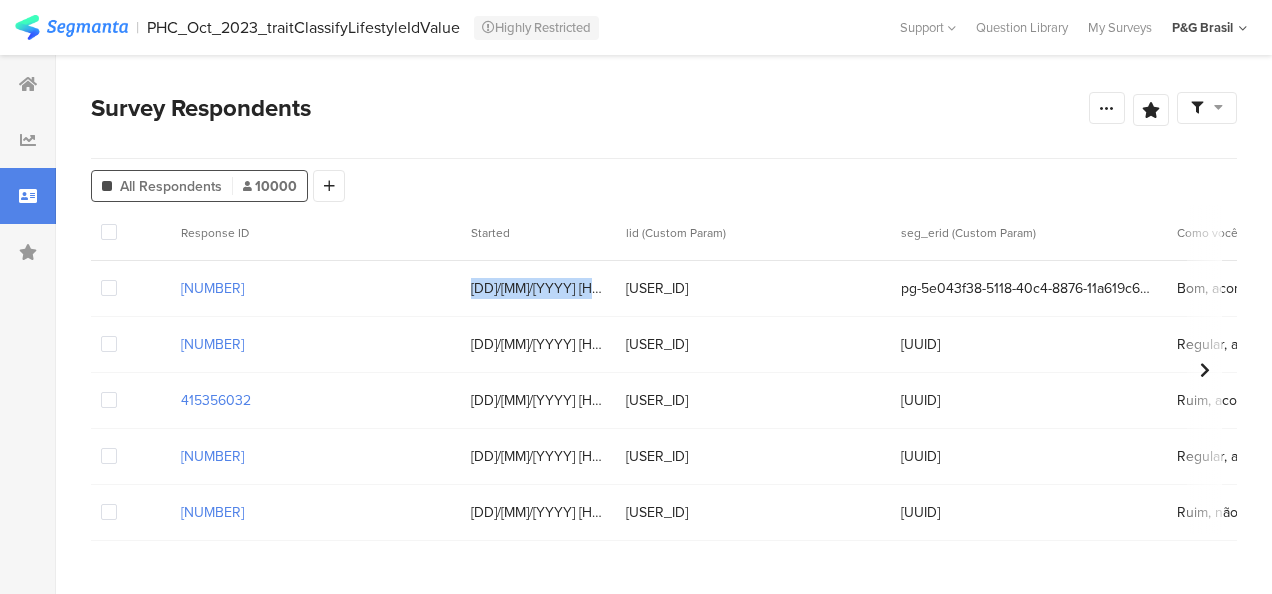 click on "05/08/2025 15:10:49" at bounding box center [538, 288] 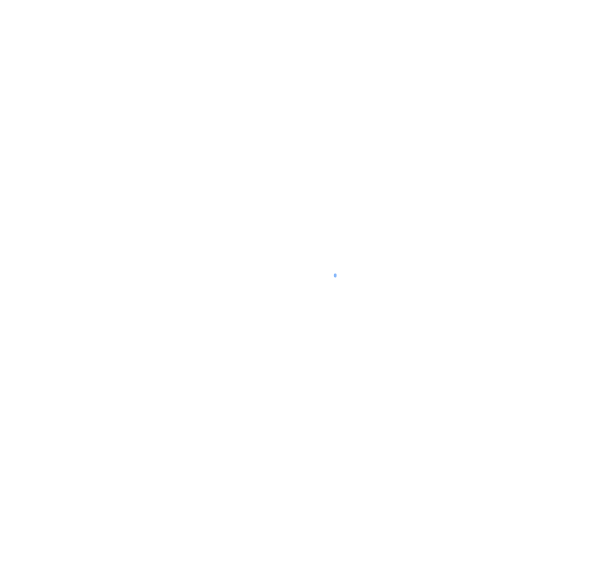 scroll, scrollTop: 0, scrollLeft: 0, axis: both 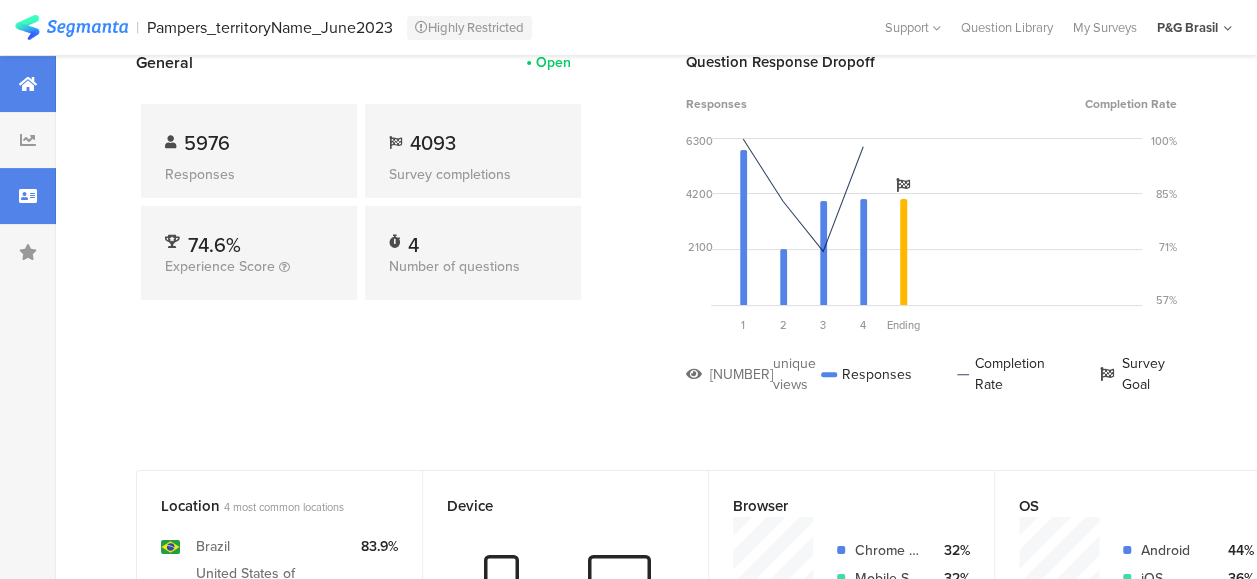 click at bounding box center (28, 196) 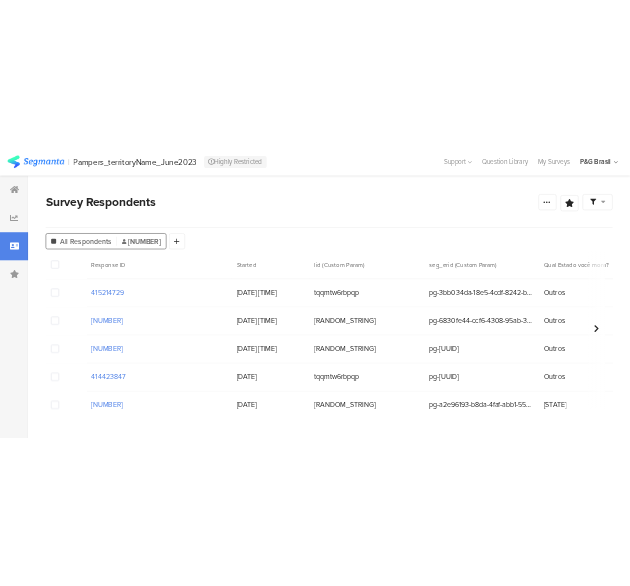 scroll, scrollTop: 0, scrollLeft: 0, axis: both 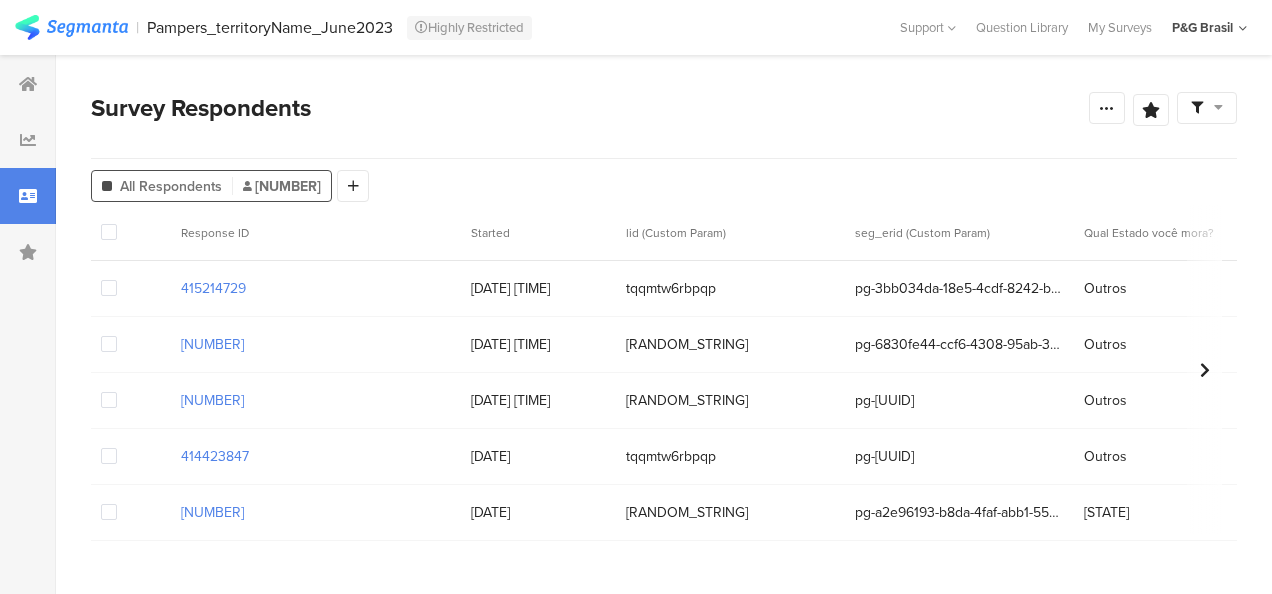 click on "21/07/2025 21:21:55" at bounding box center [538, 288] 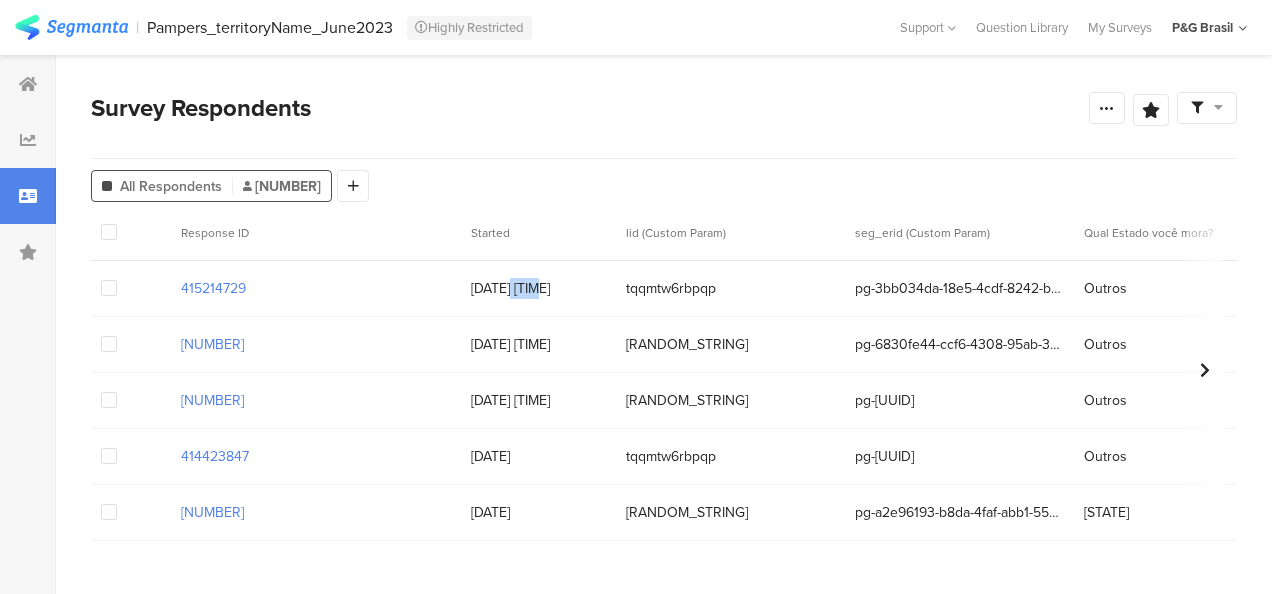 click on "21/07/2025 21:21:55" at bounding box center (538, 288) 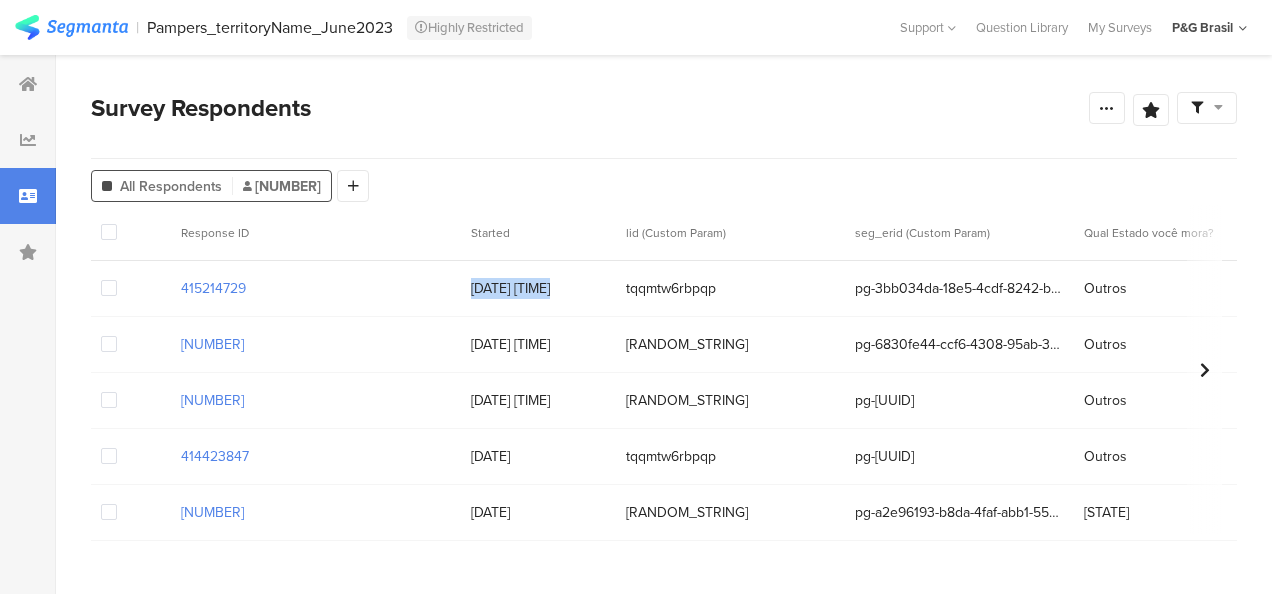 click on "21/07/2025 21:21:55" at bounding box center (538, 288) 